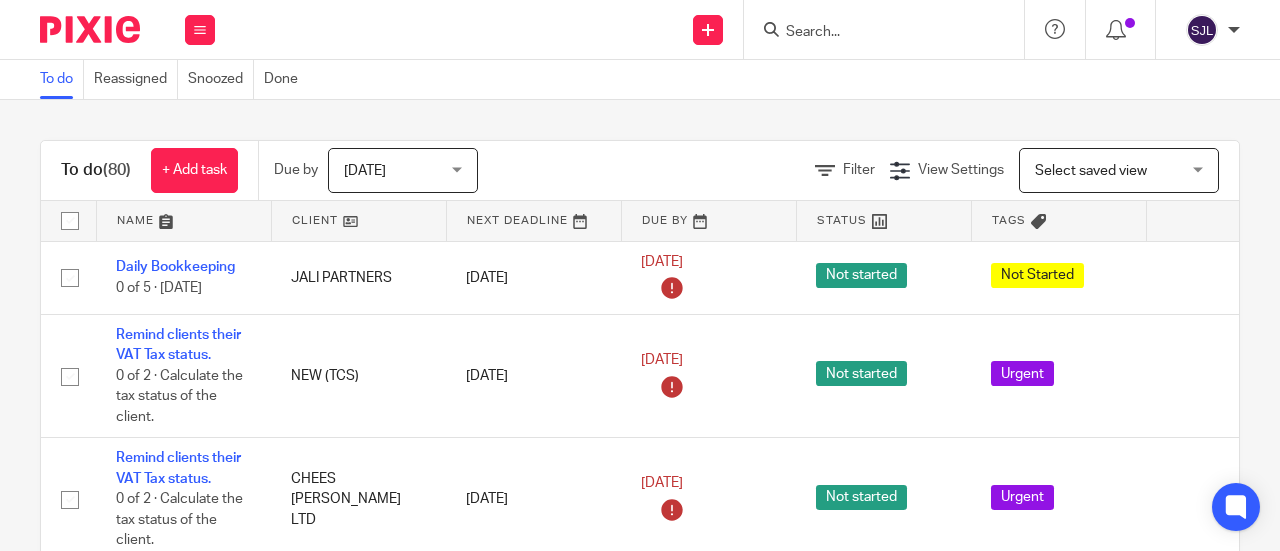 scroll, scrollTop: 0, scrollLeft: 0, axis: both 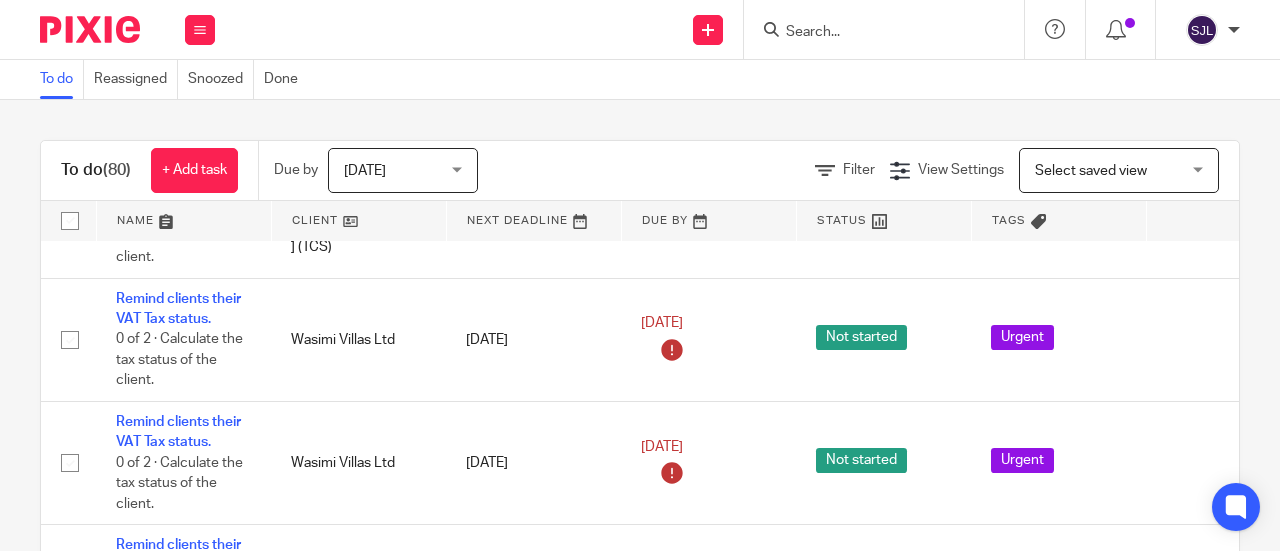 click on "[DATE]" at bounding box center [397, 170] 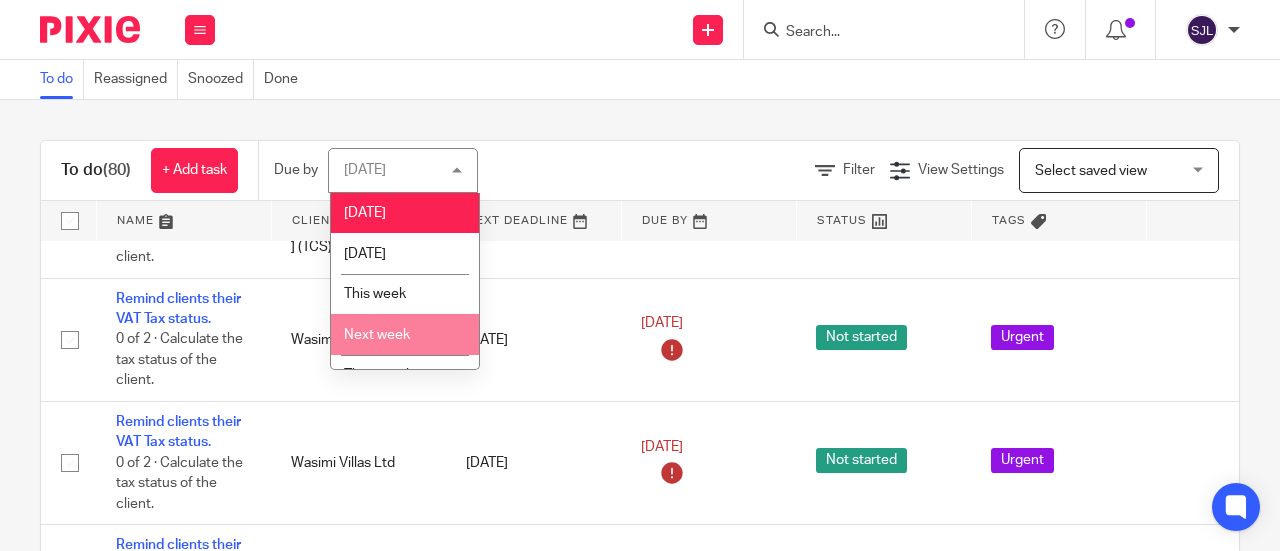 scroll, scrollTop: 107, scrollLeft: 0, axis: vertical 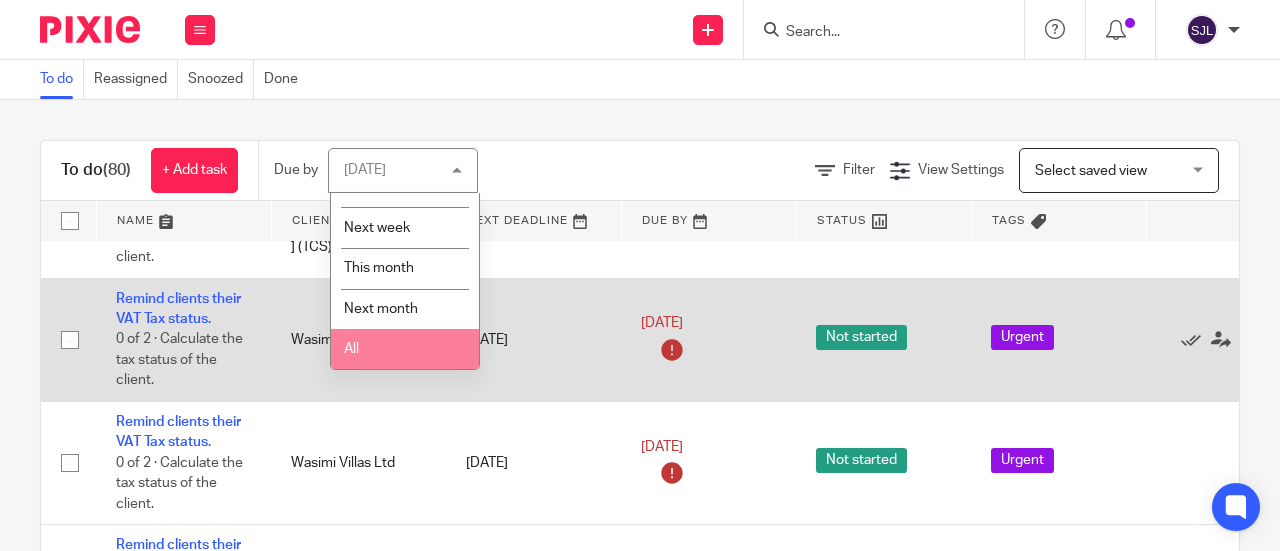 click on "All" at bounding box center (405, 349) 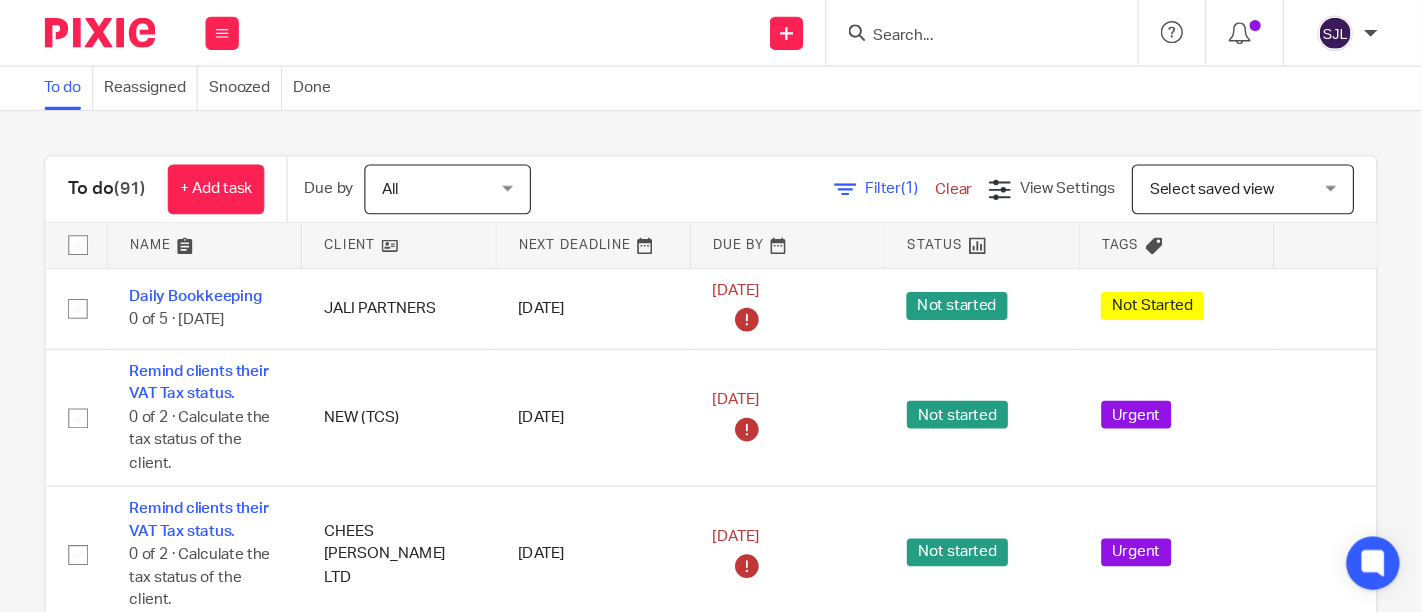 scroll, scrollTop: 0, scrollLeft: 0, axis: both 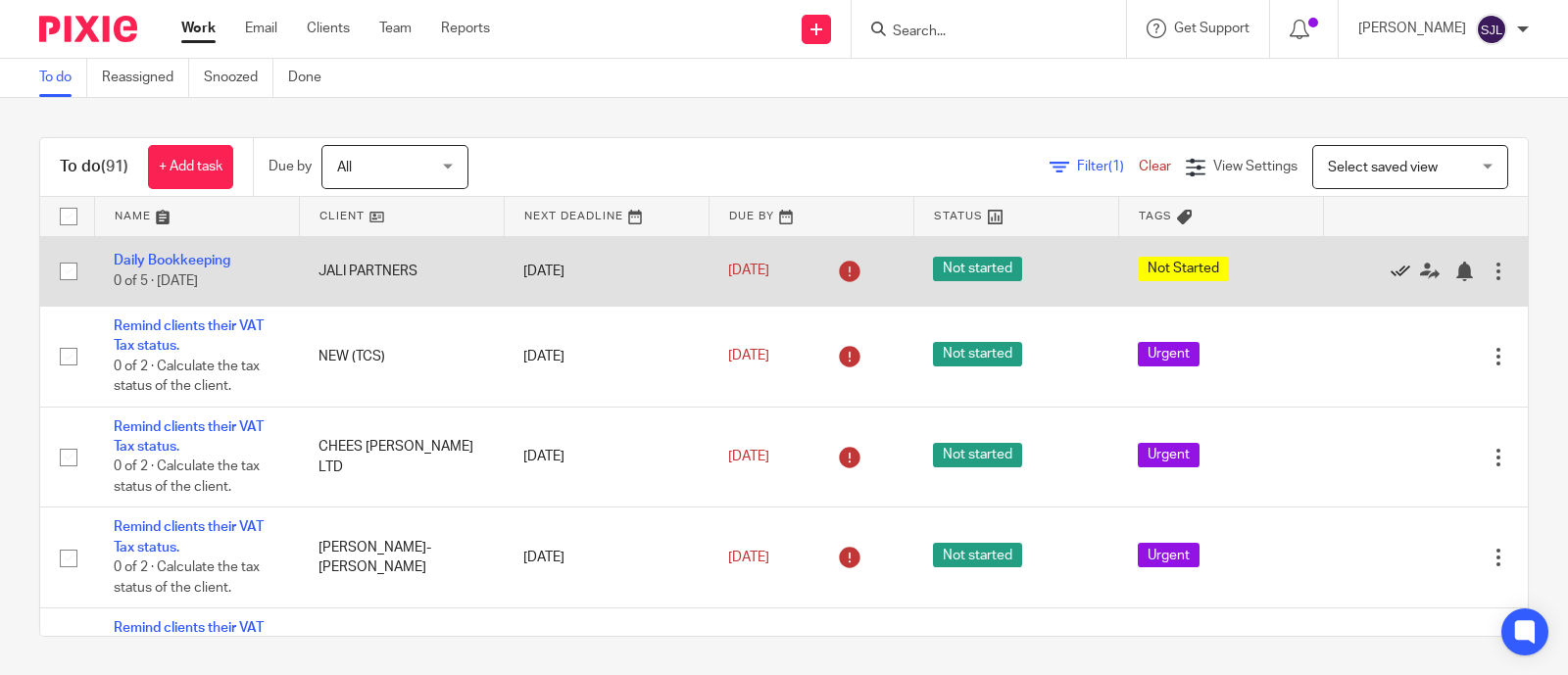 click at bounding box center (1400, 271) 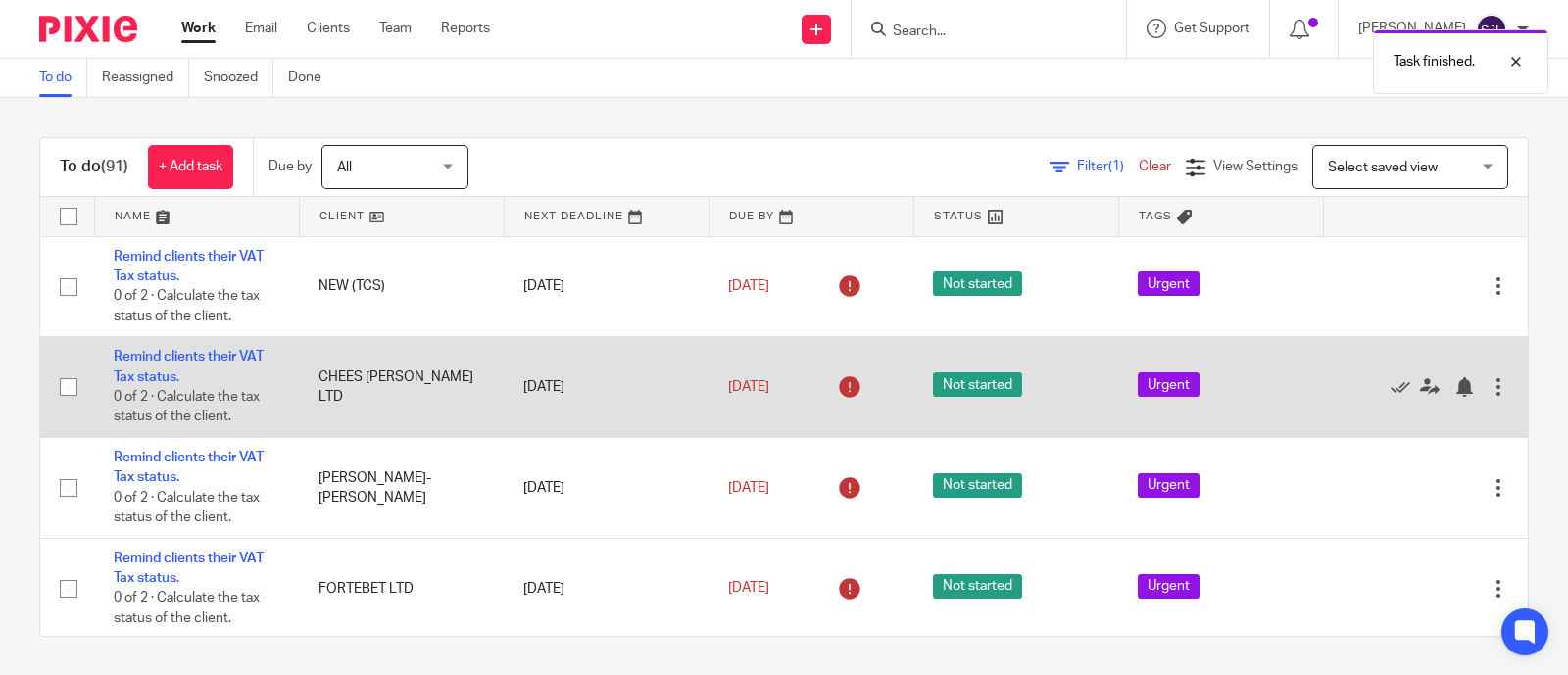 click on "Edit task
Delete" at bounding box center (1425, 387) 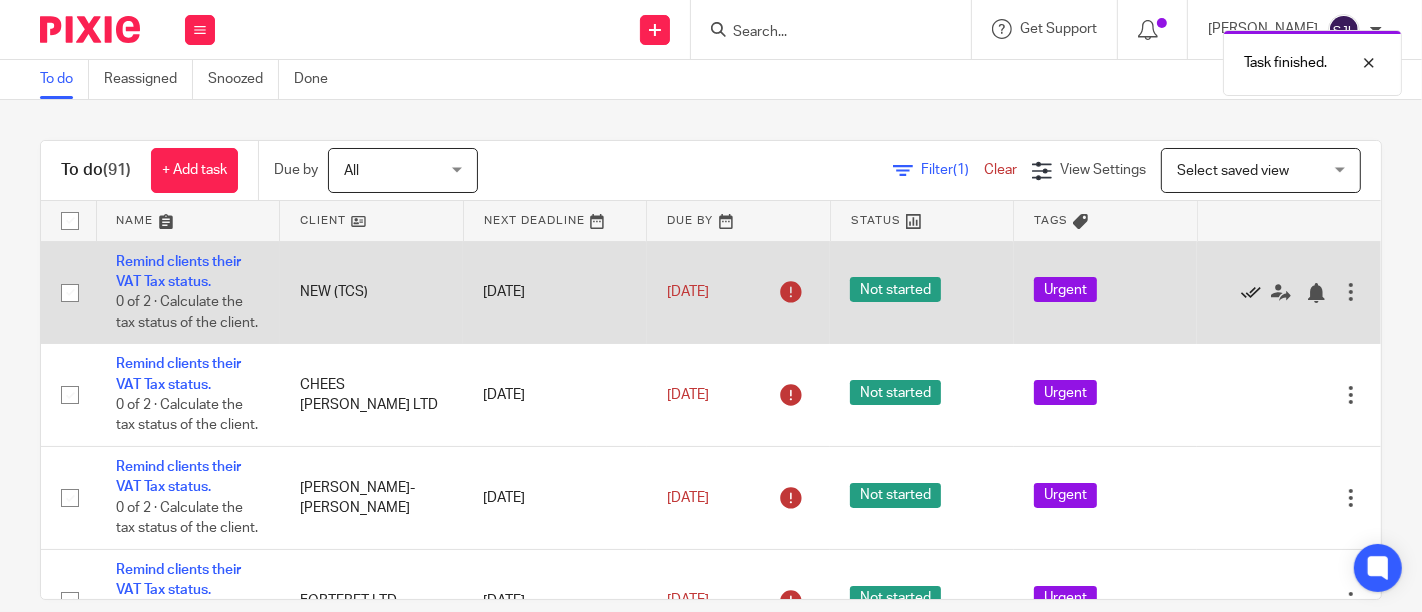 click at bounding box center (1251, 293) 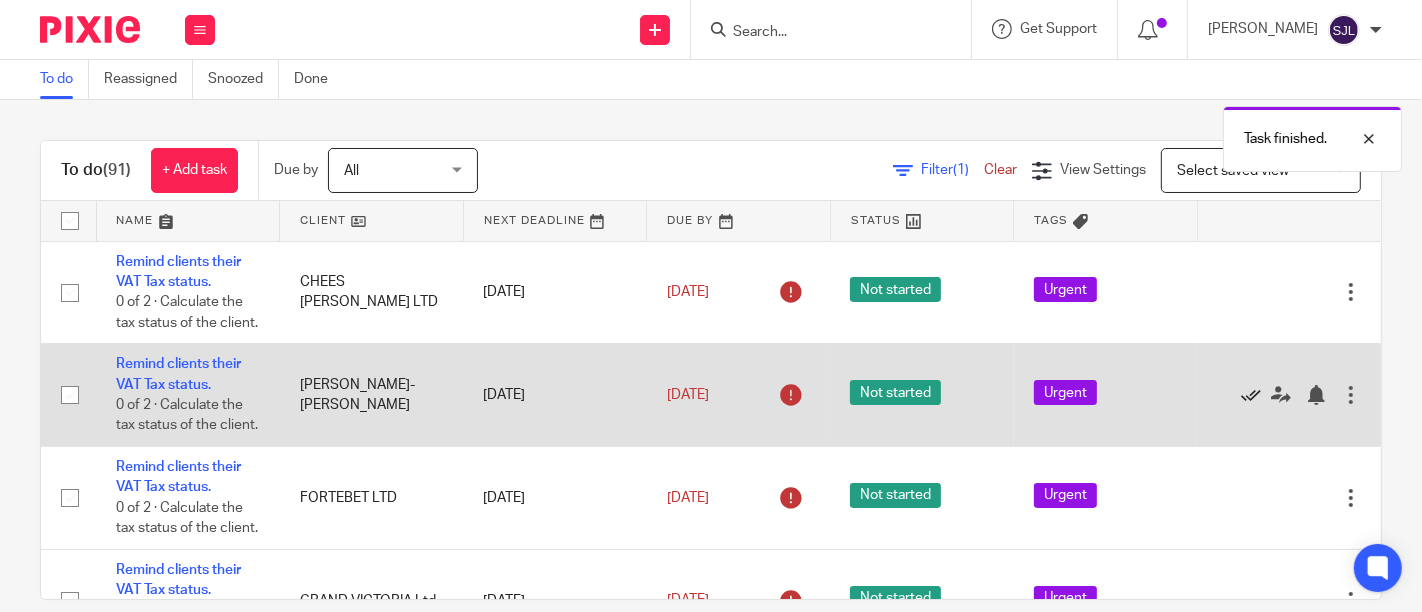 click at bounding box center [1251, 395] 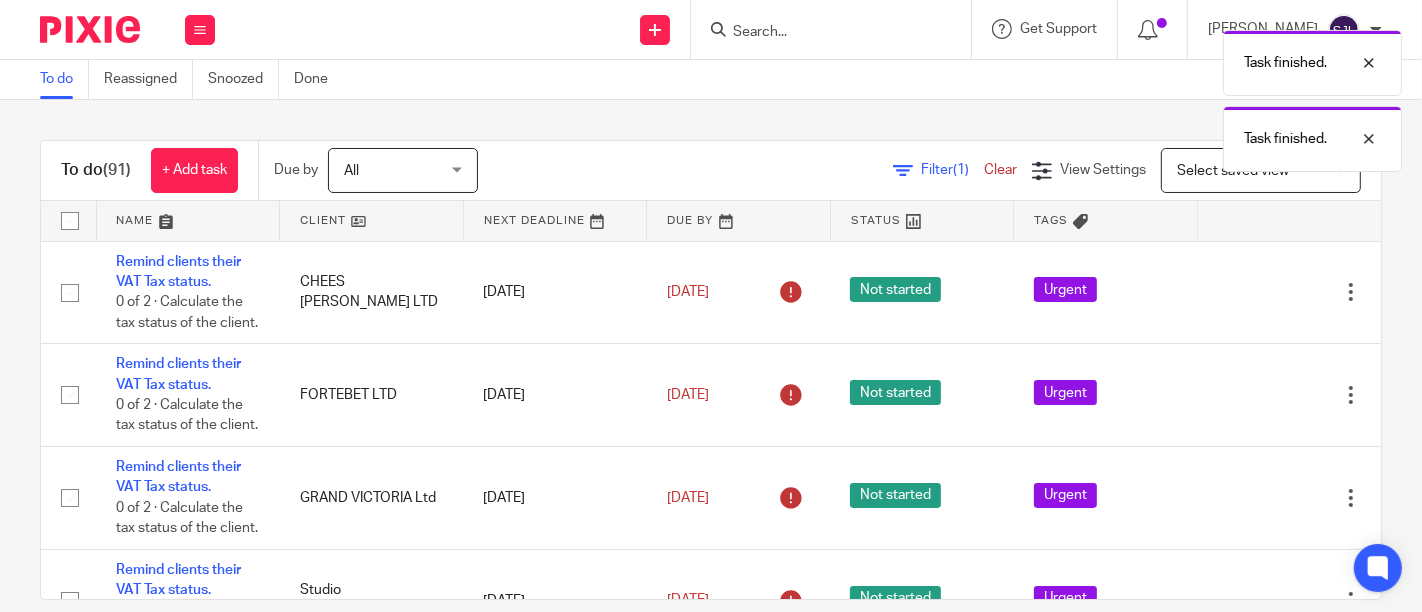 click at bounding box center (1251, 395) 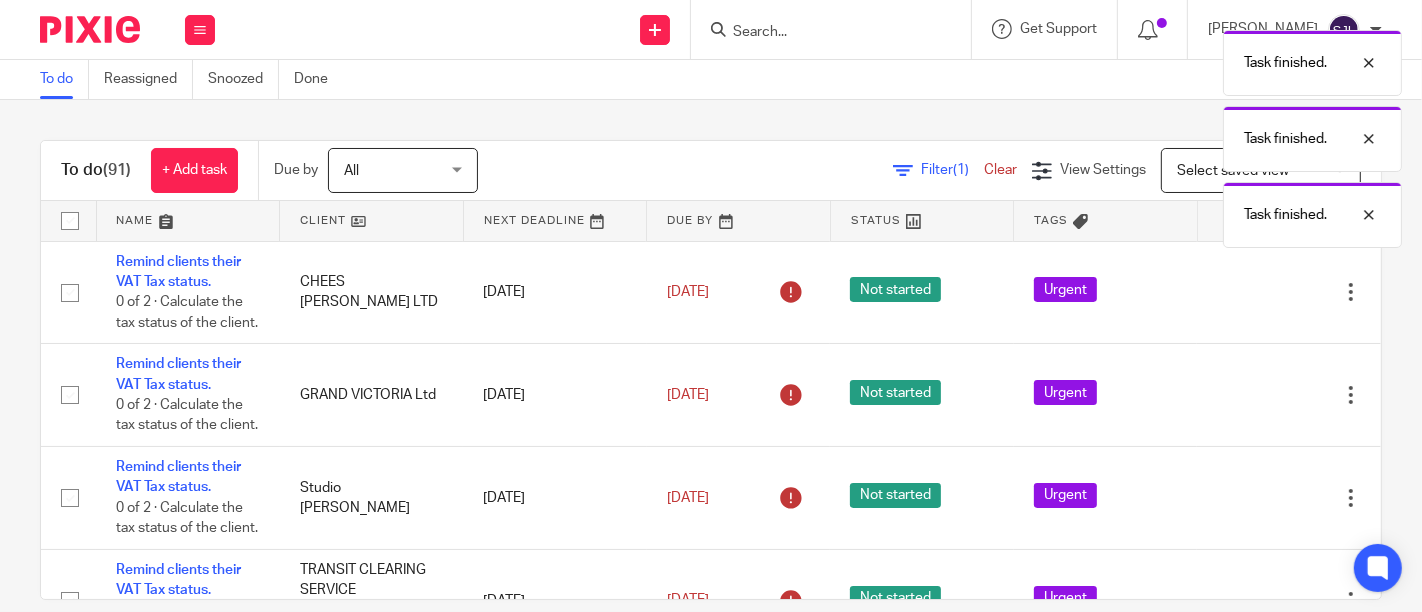 click at bounding box center (1251, 395) 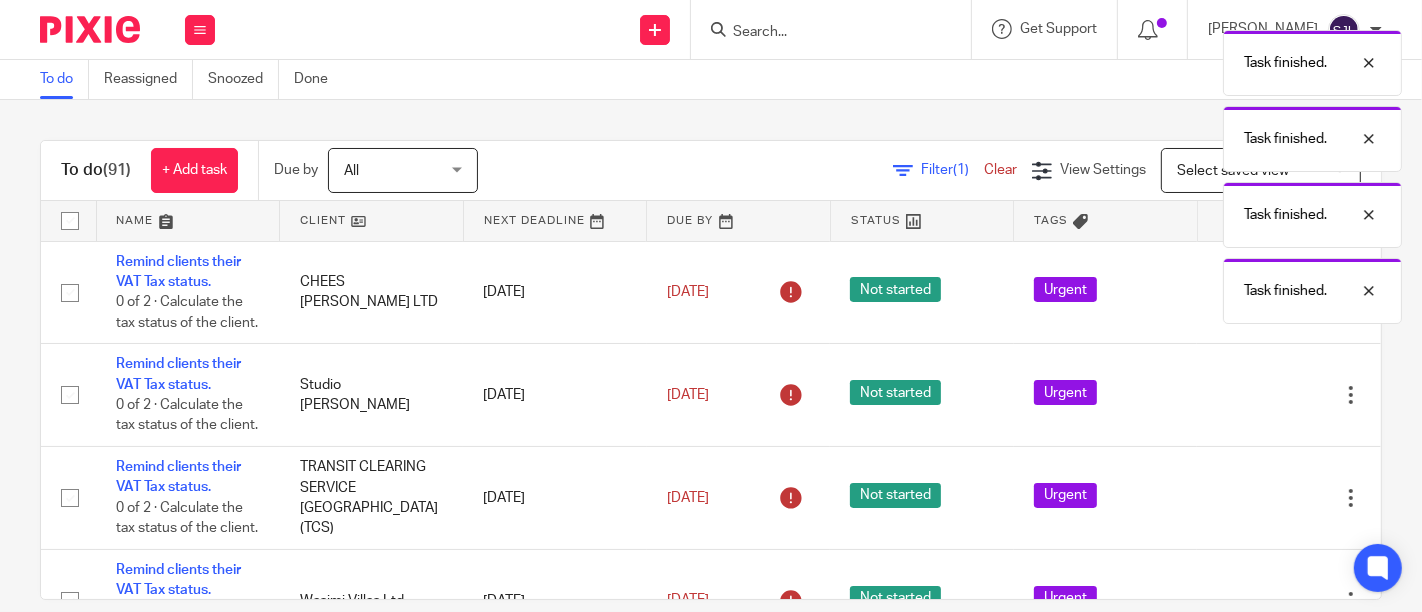 click at bounding box center [1251, 395] 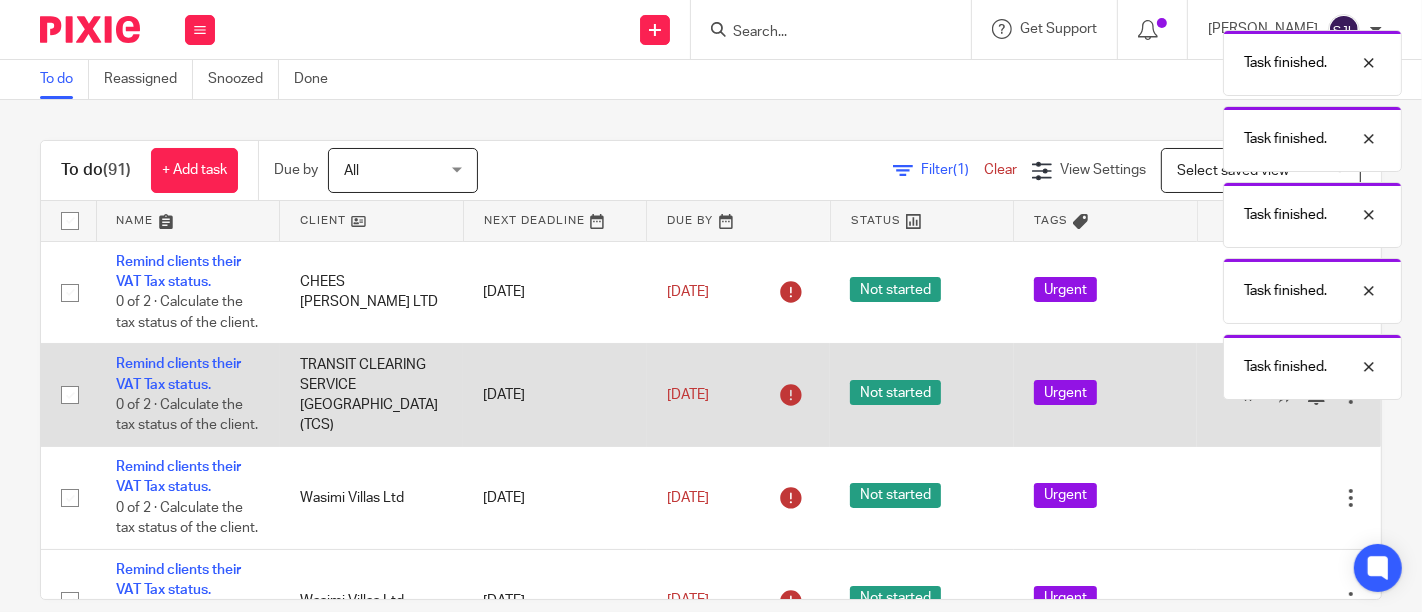 click at bounding box center [1251, 395] 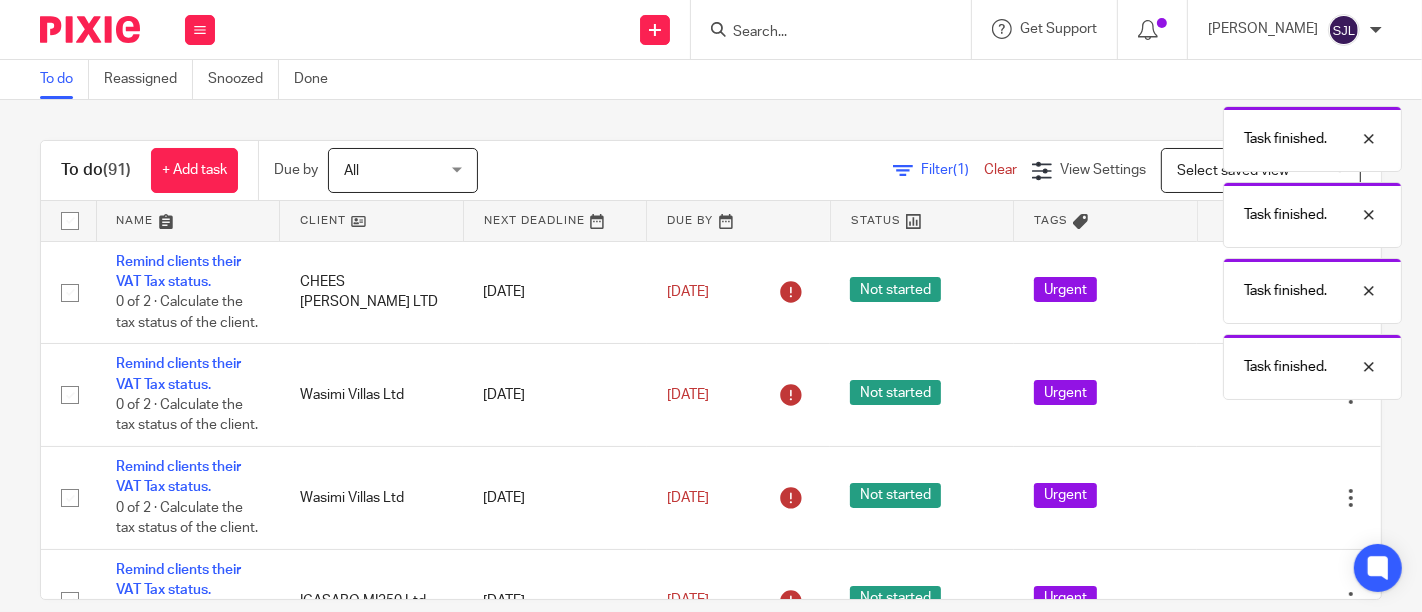 click at bounding box center [1251, 395] 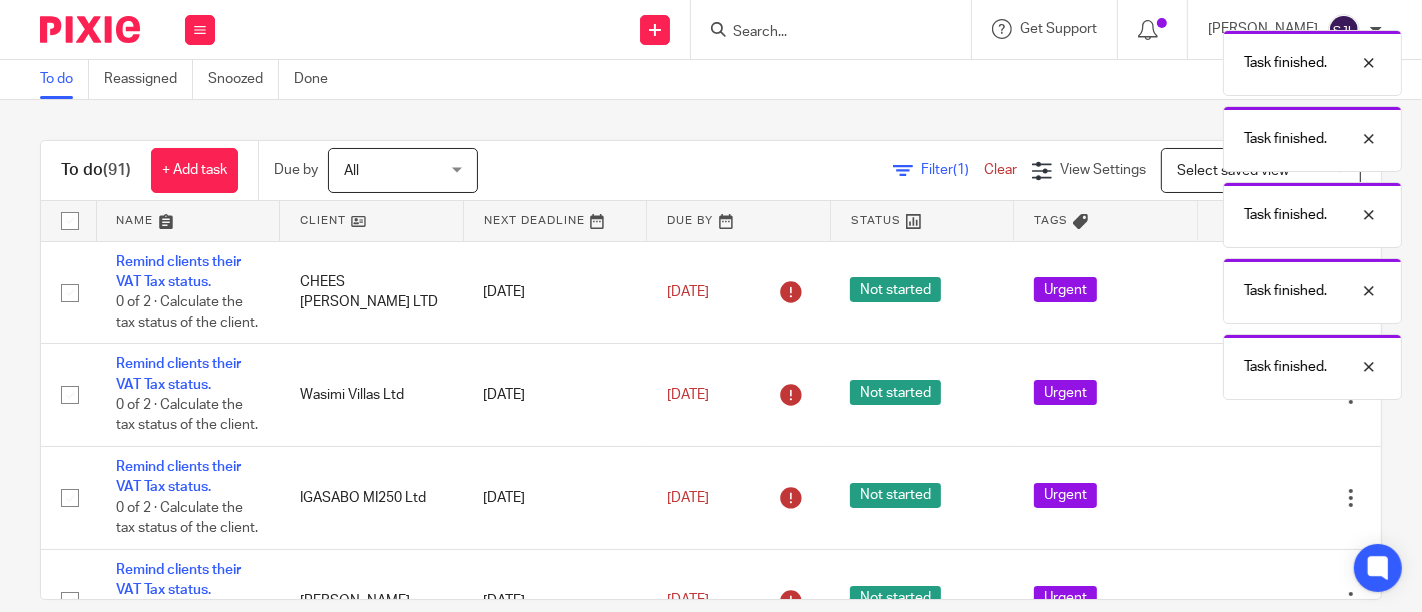 click at bounding box center (1251, 395) 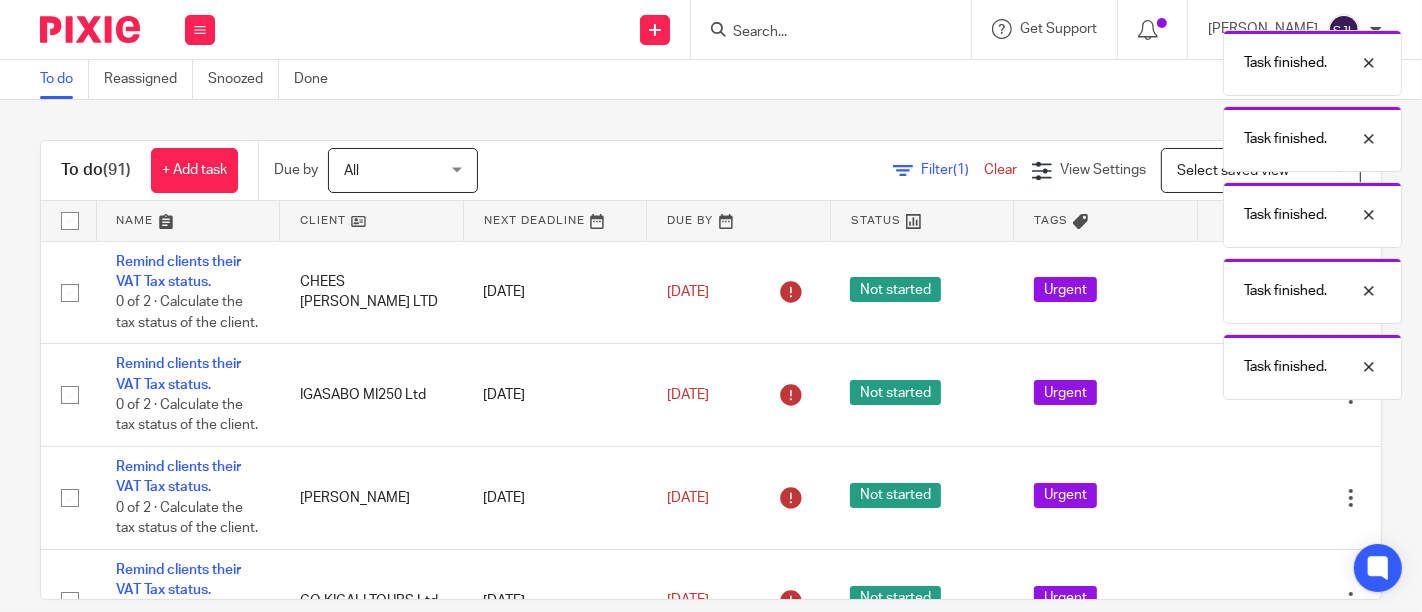 click at bounding box center [1251, 395] 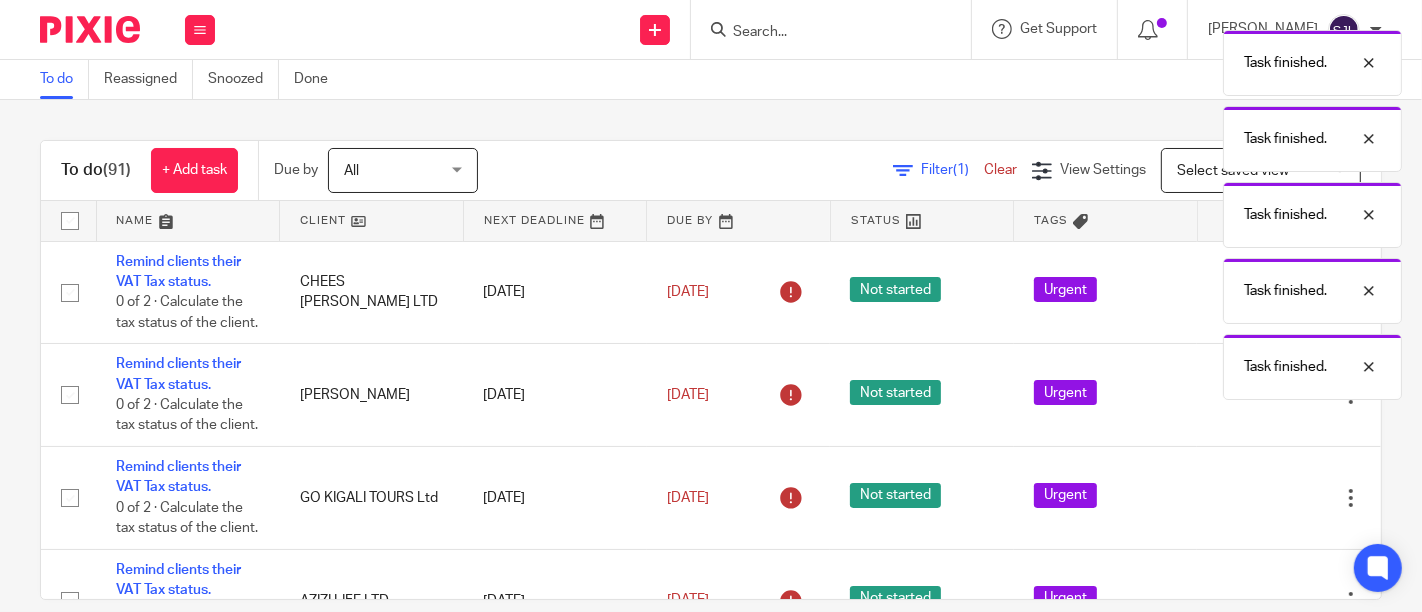 click at bounding box center (1251, 395) 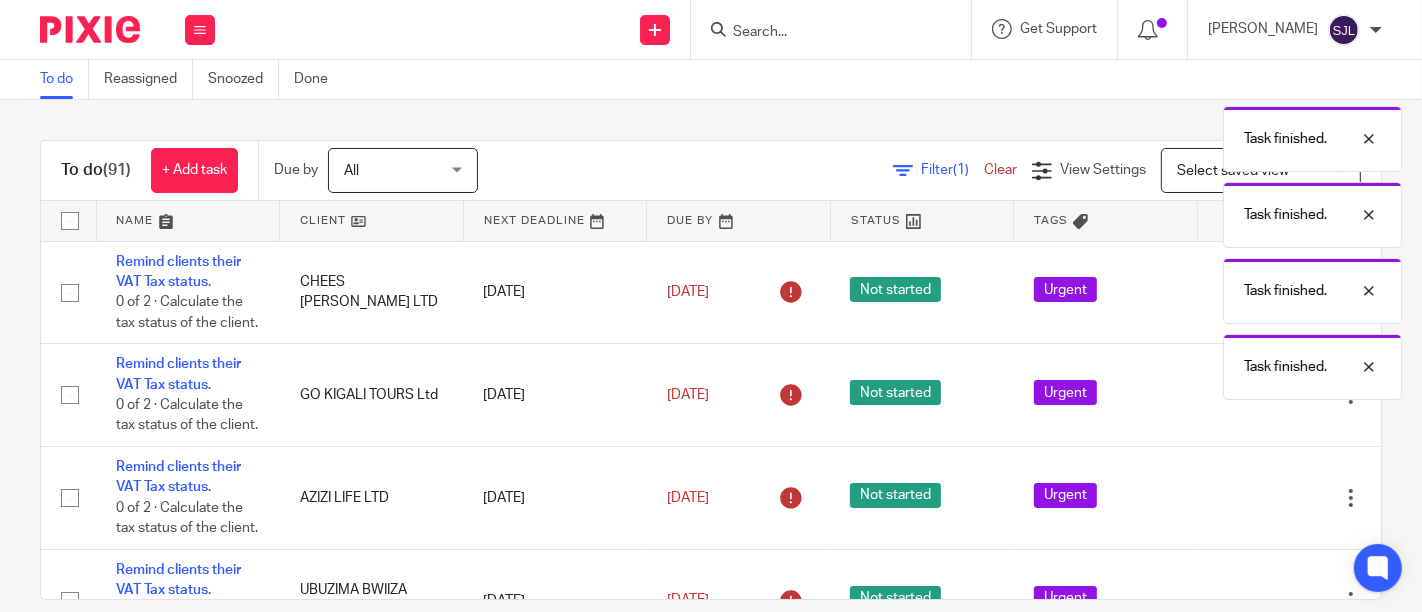 click at bounding box center [1251, 395] 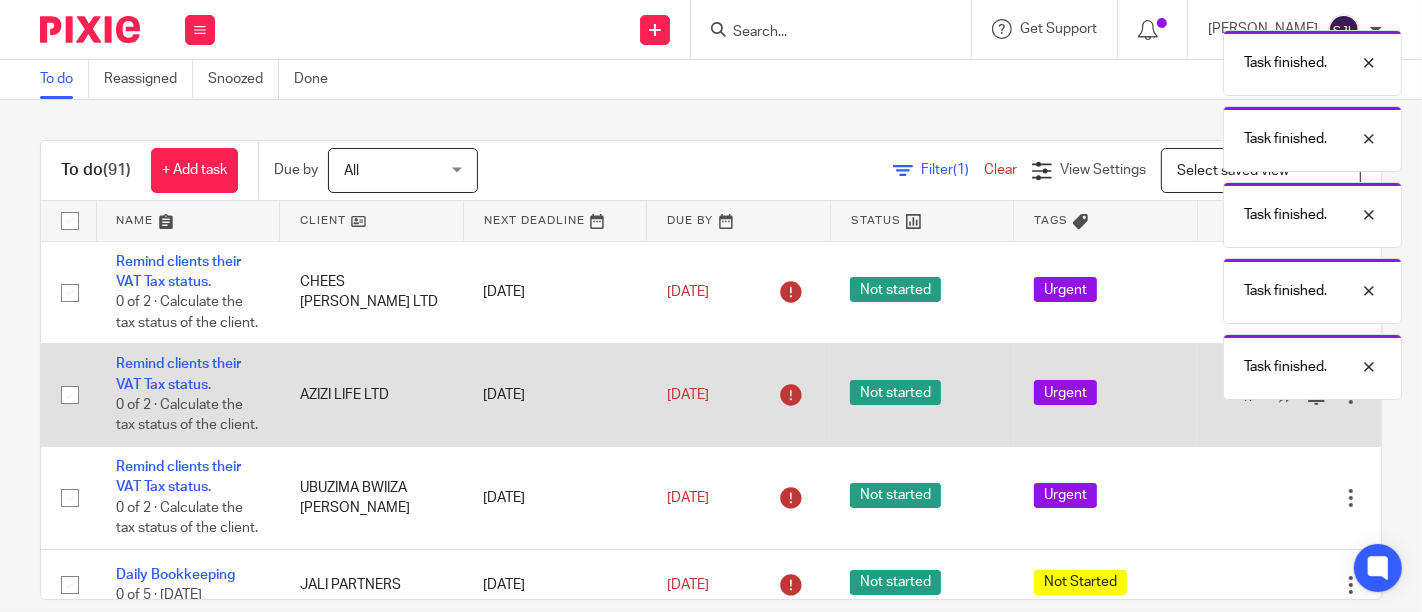 click at bounding box center (1251, 395) 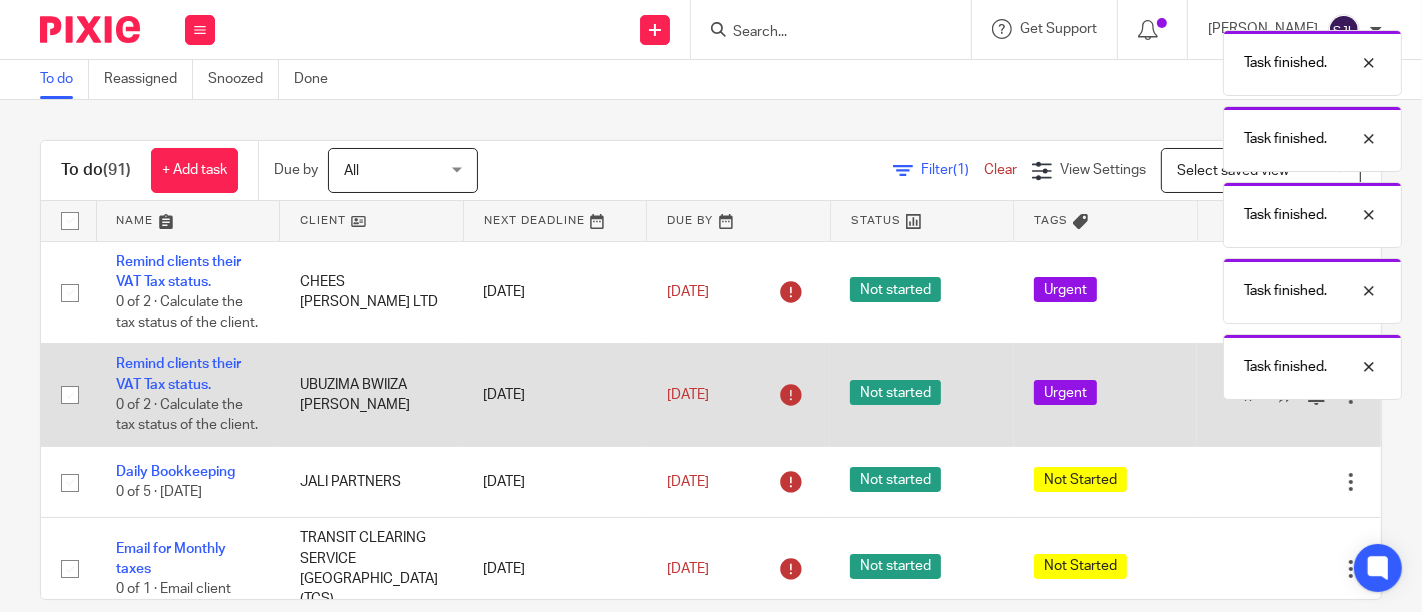 click at bounding box center (1251, 395) 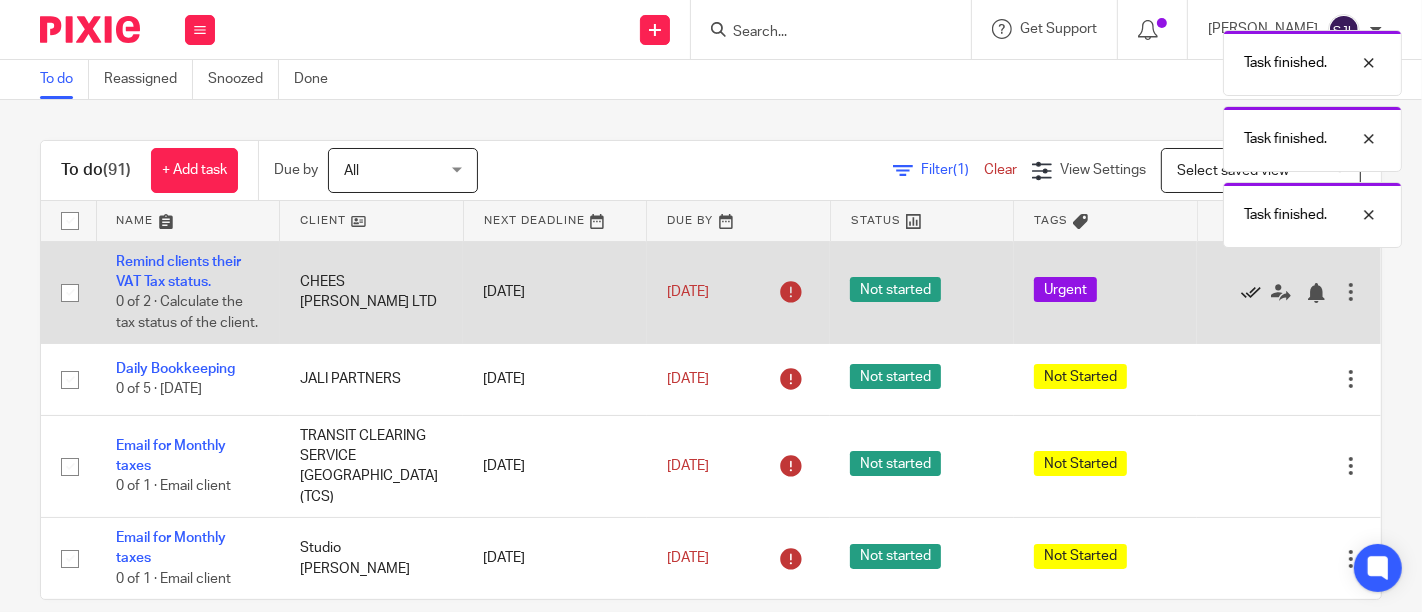 click at bounding box center (1251, 293) 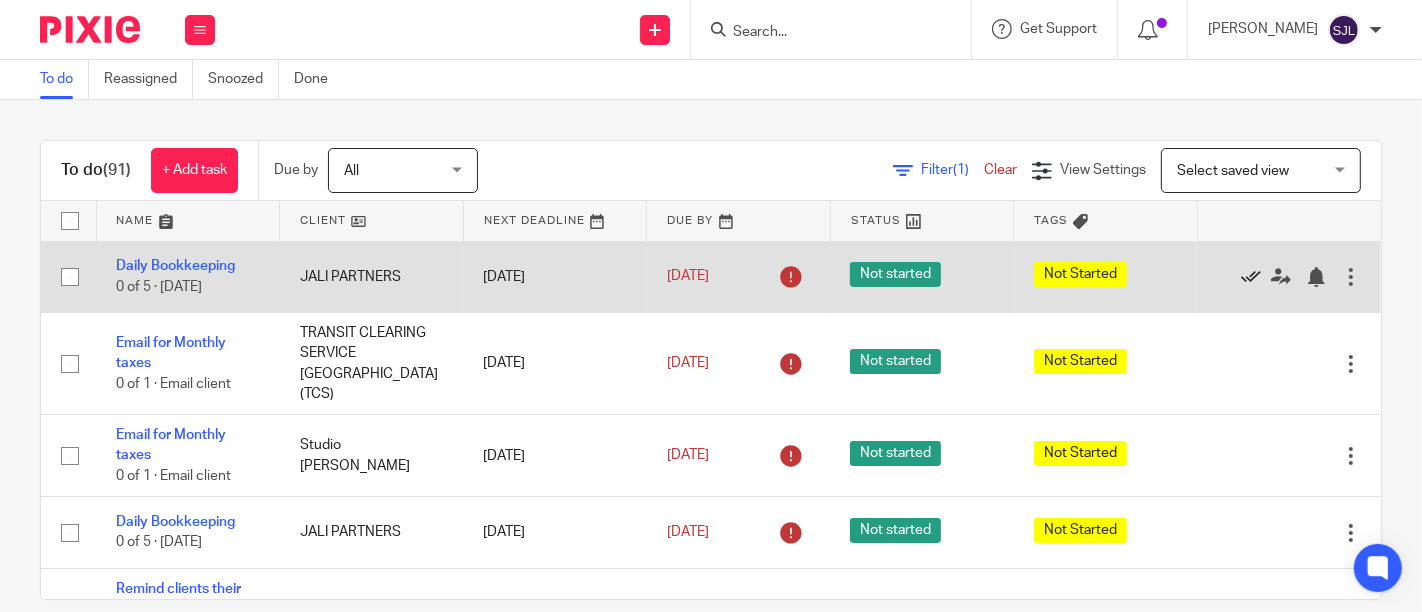click at bounding box center [1251, 277] 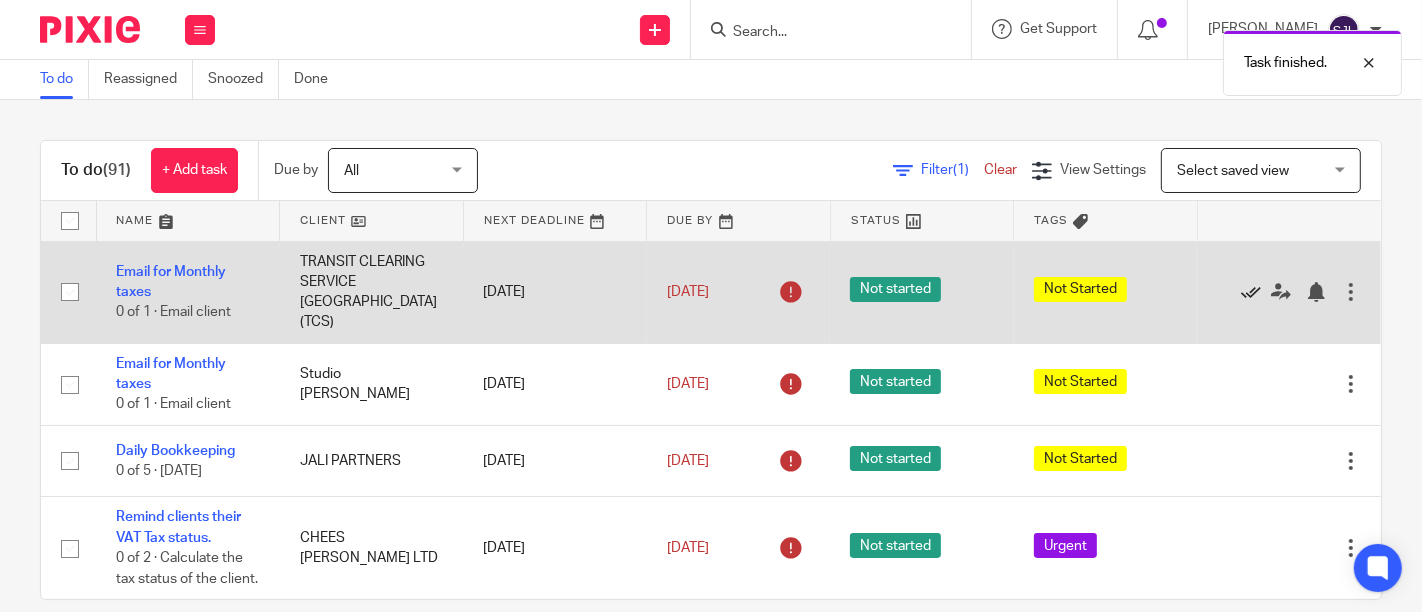 click at bounding box center [1251, 292] 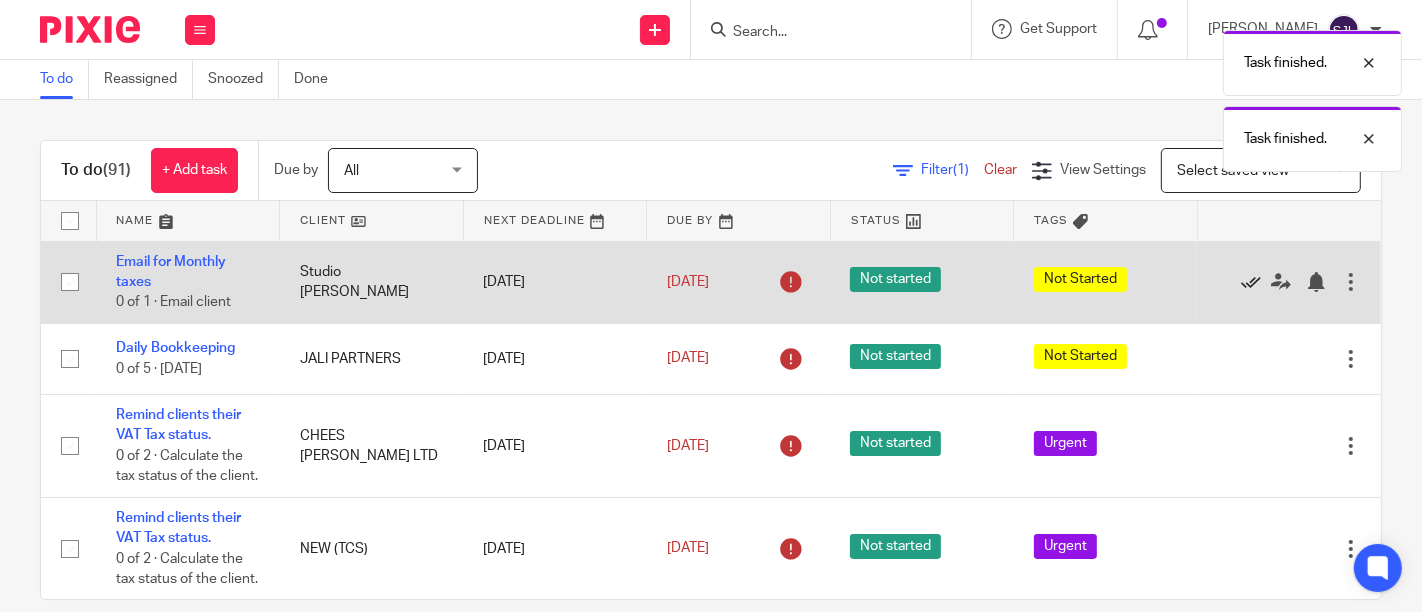 click at bounding box center (1251, 282) 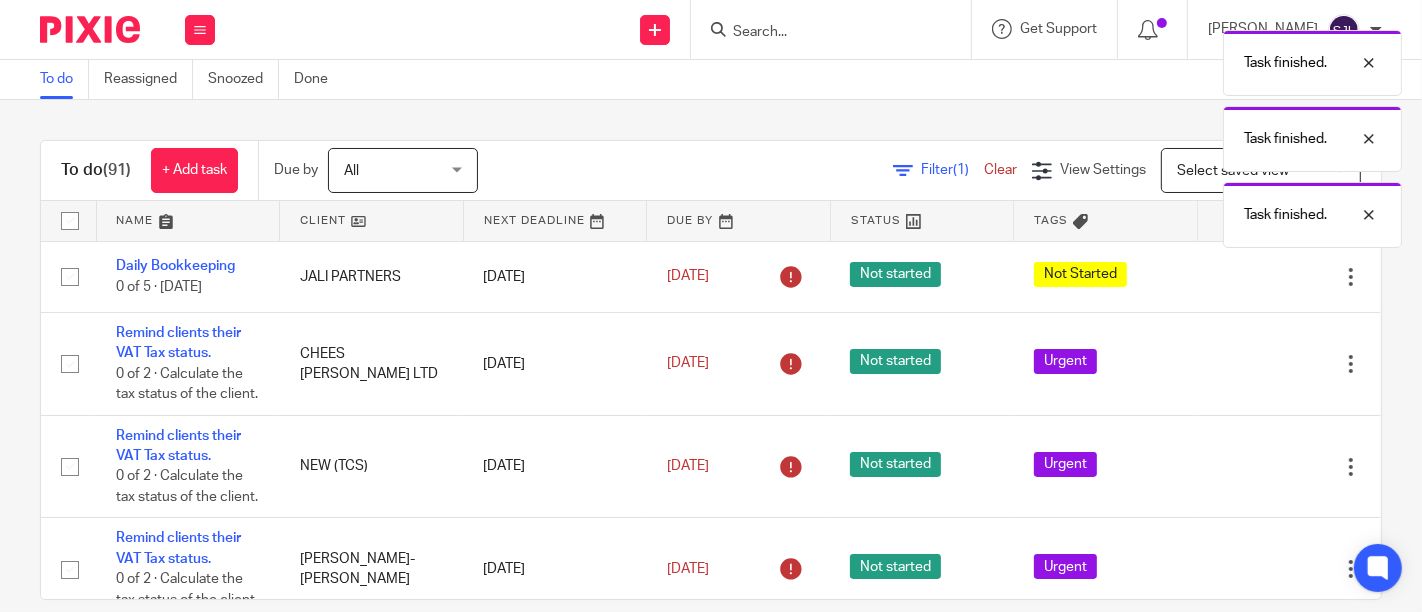 click at bounding box center (1251, 277) 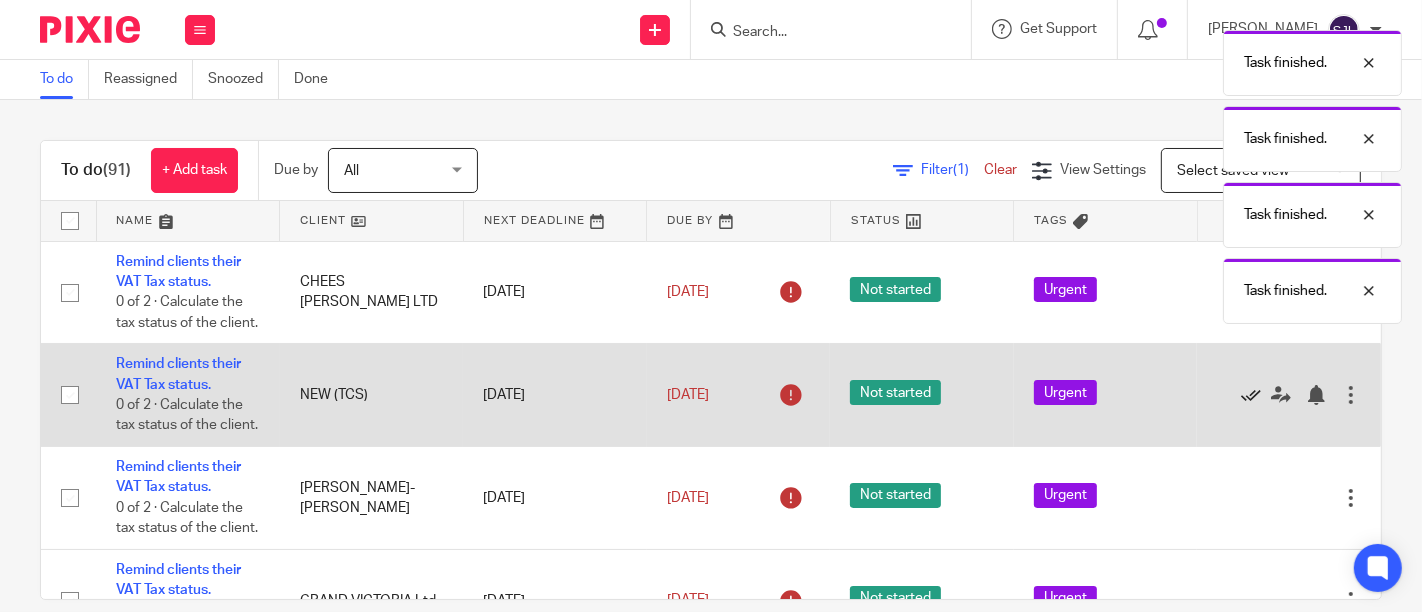 click at bounding box center [1251, 395] 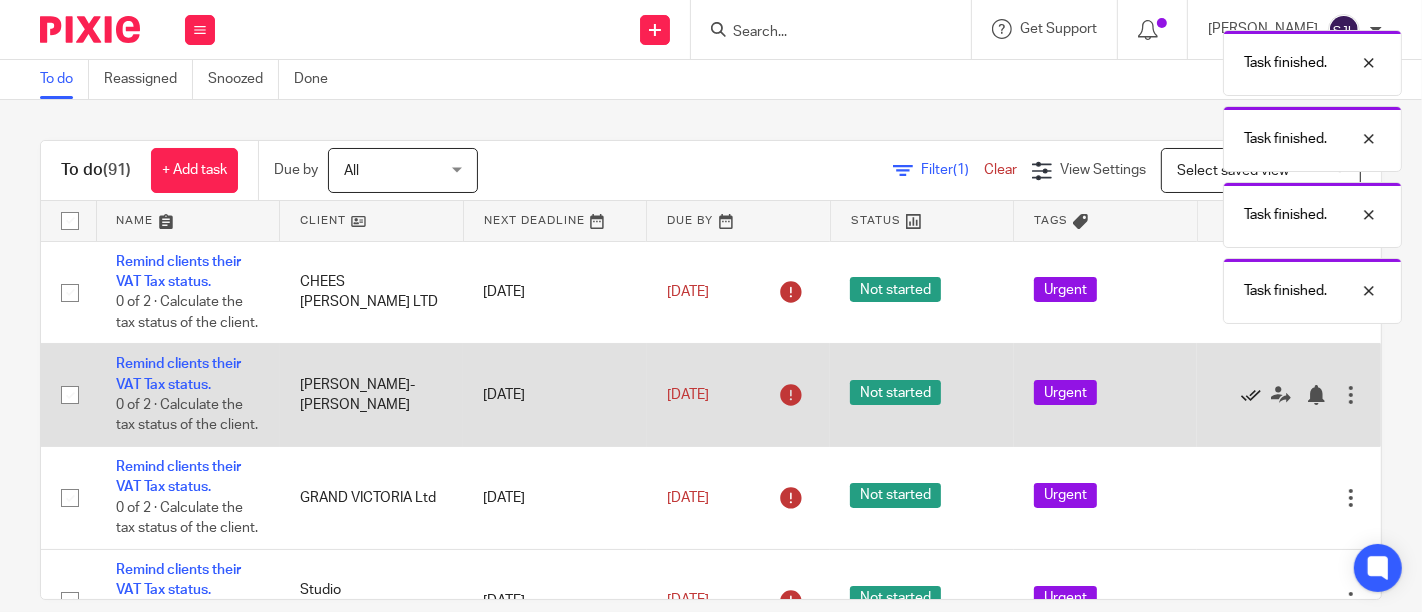 click at bounding box center (1251, 395) 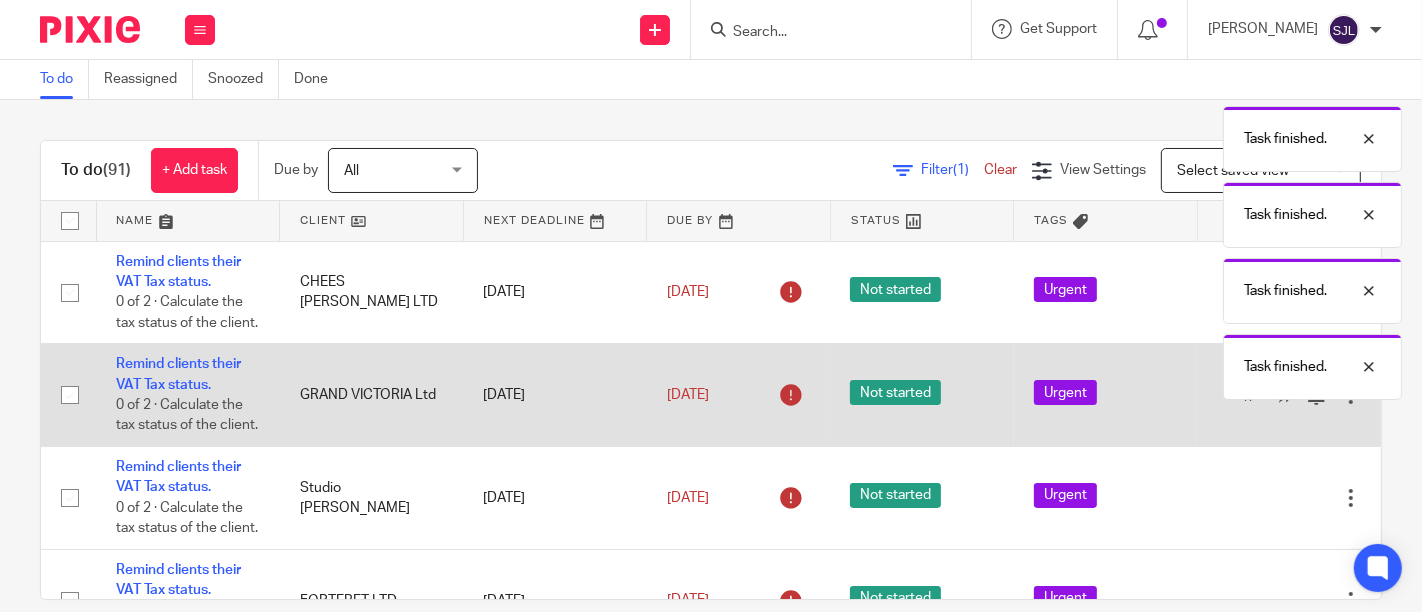 click at bounding box center (1251, 395) 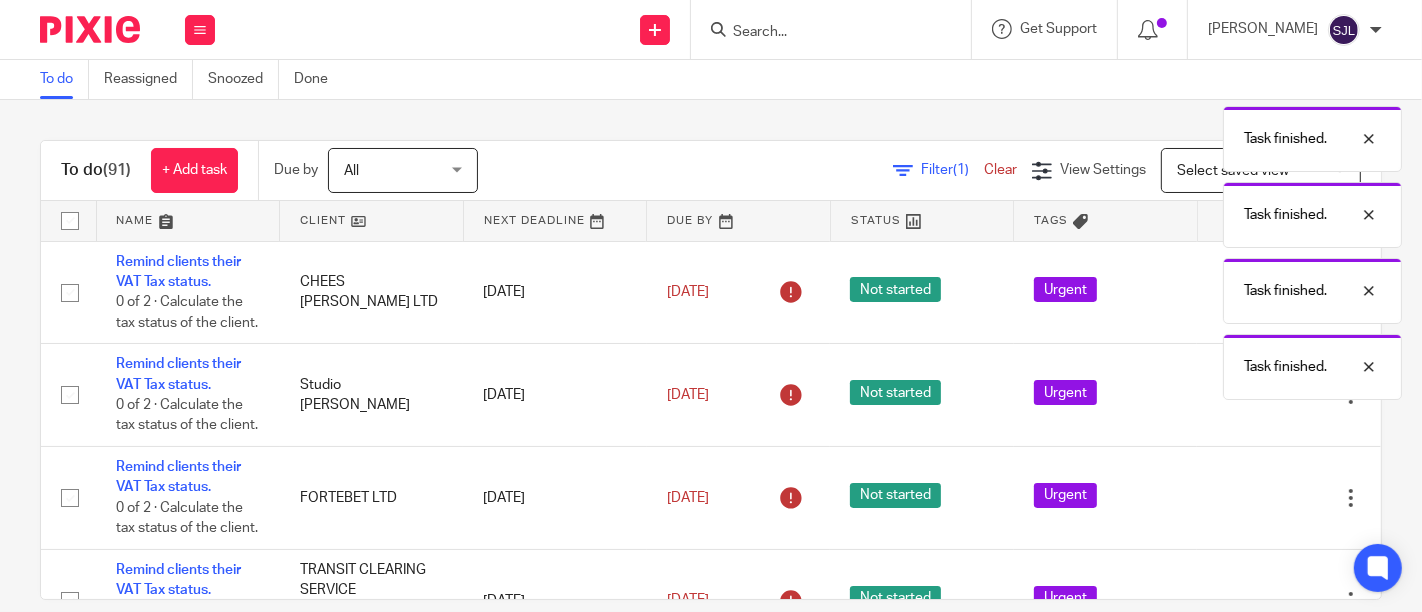 click at bounding box center (1251, 395) 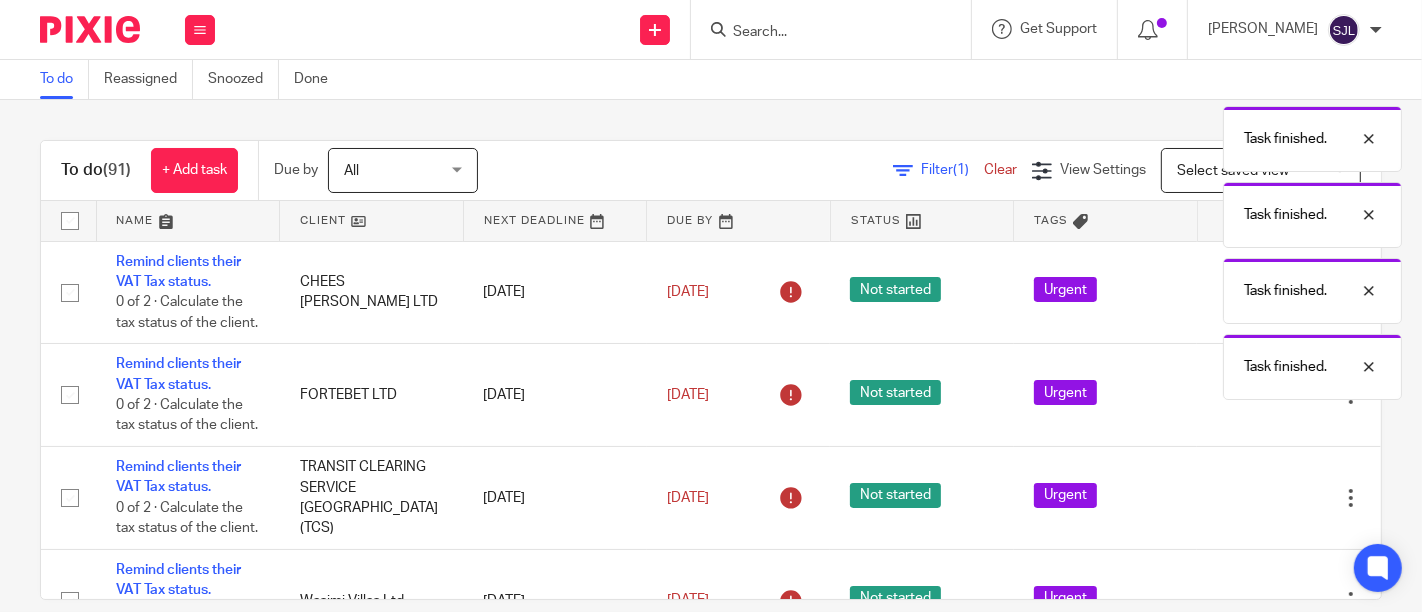 click at bounding box center [1251, 395] 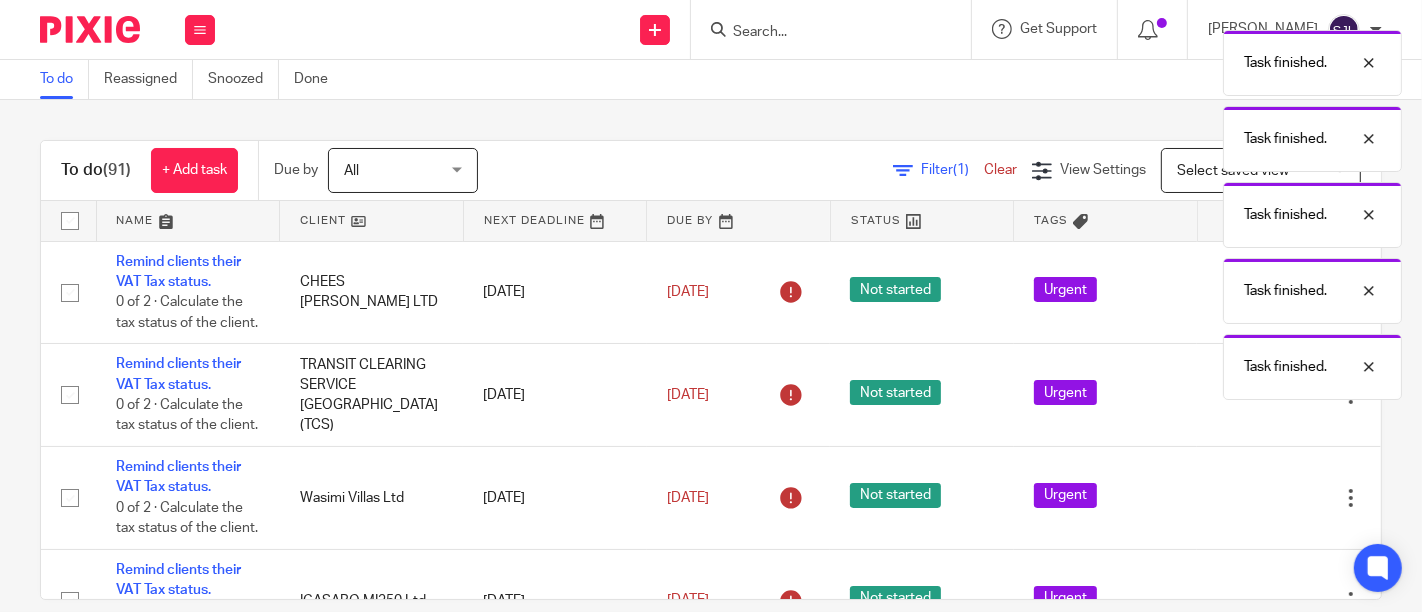 click at bounding box center [1251, 395] 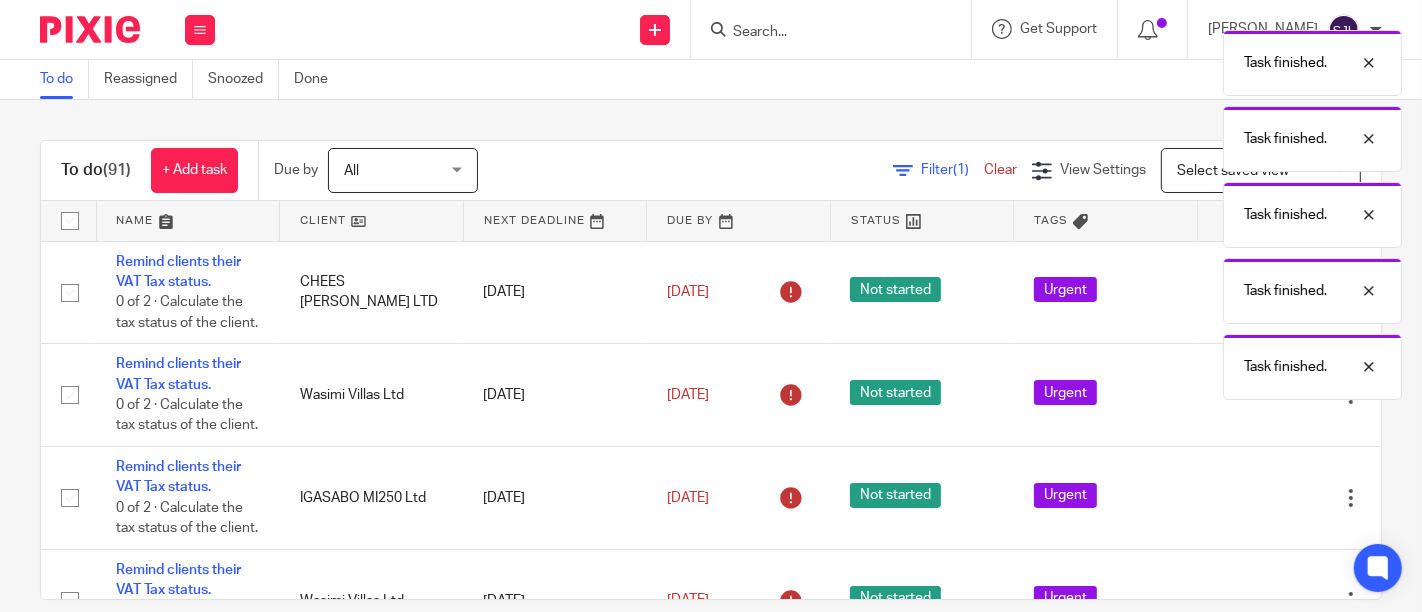click at bounding box center [1251, 395] 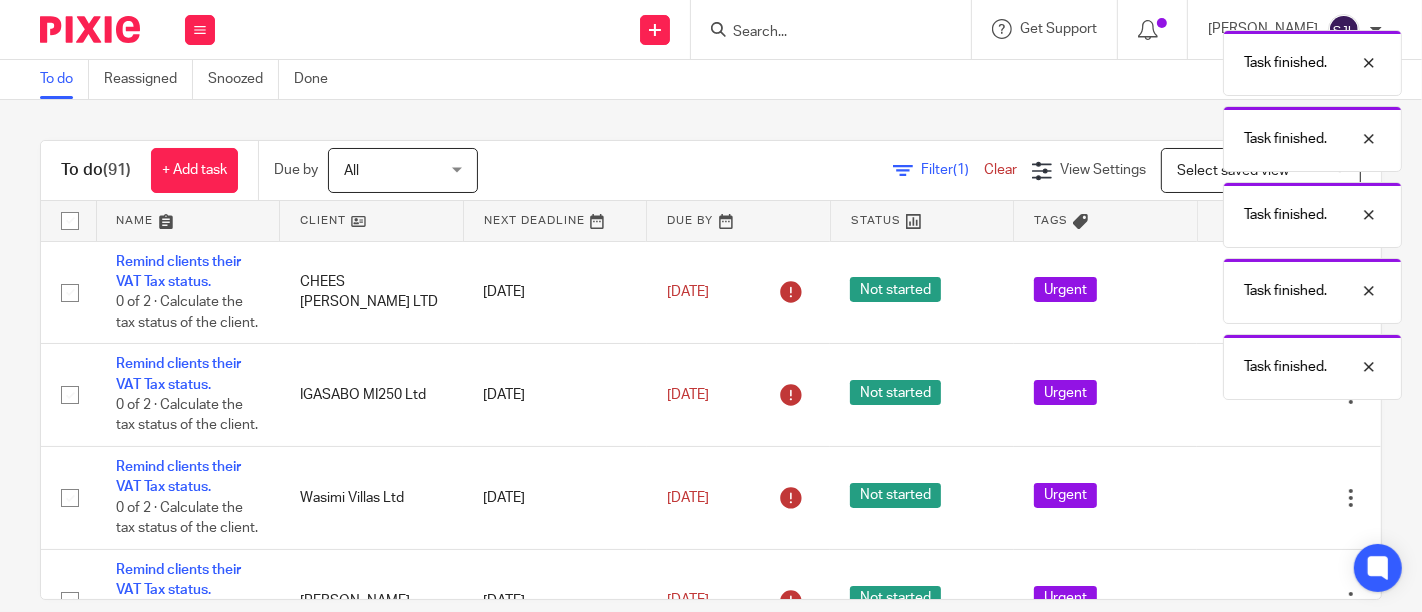click at bounding box center (1251, 395) 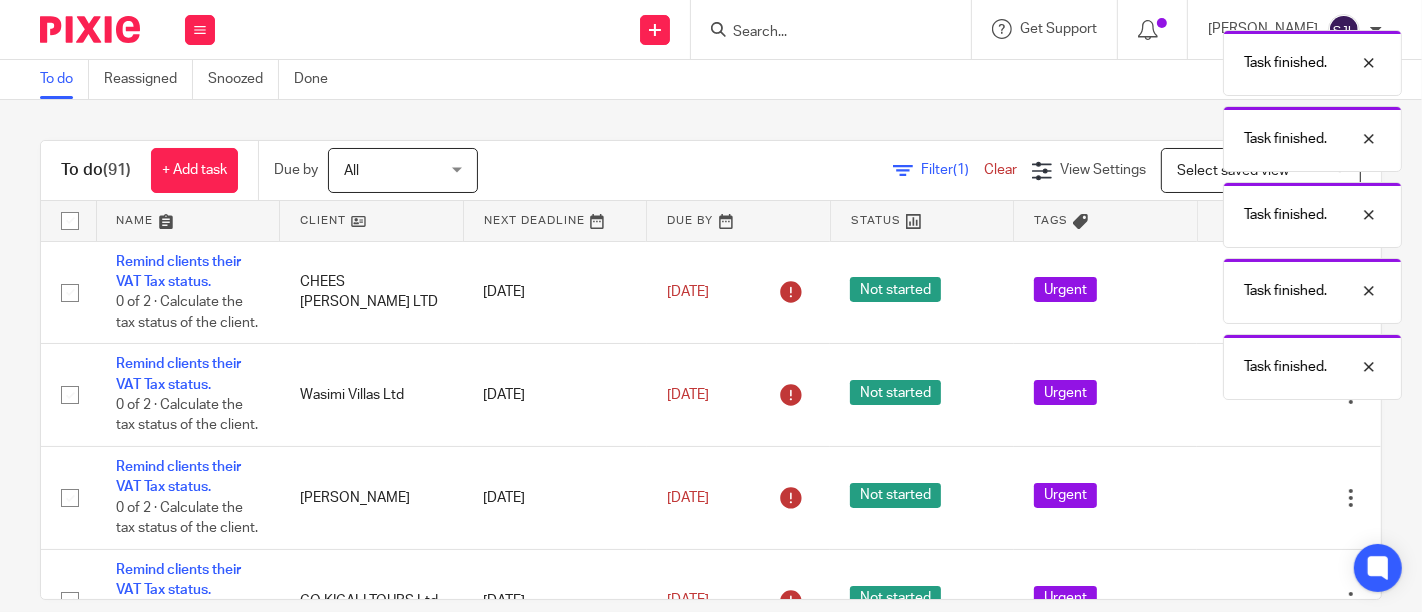 click on "Work
Email
Clients
Team
Reports
Work
Email
Clients
Team
Reports
Settings
Send new email
Create task
Add client" at bounding box center [711, 306] 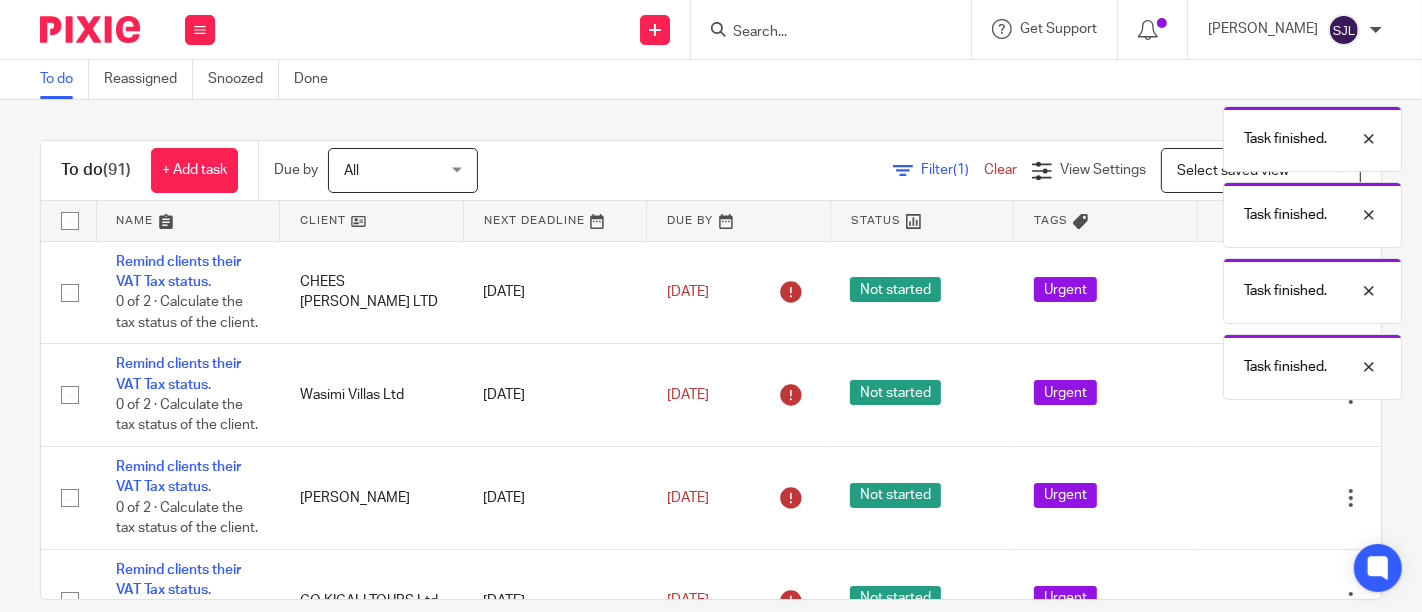 click at bounding box center (1251, 395) 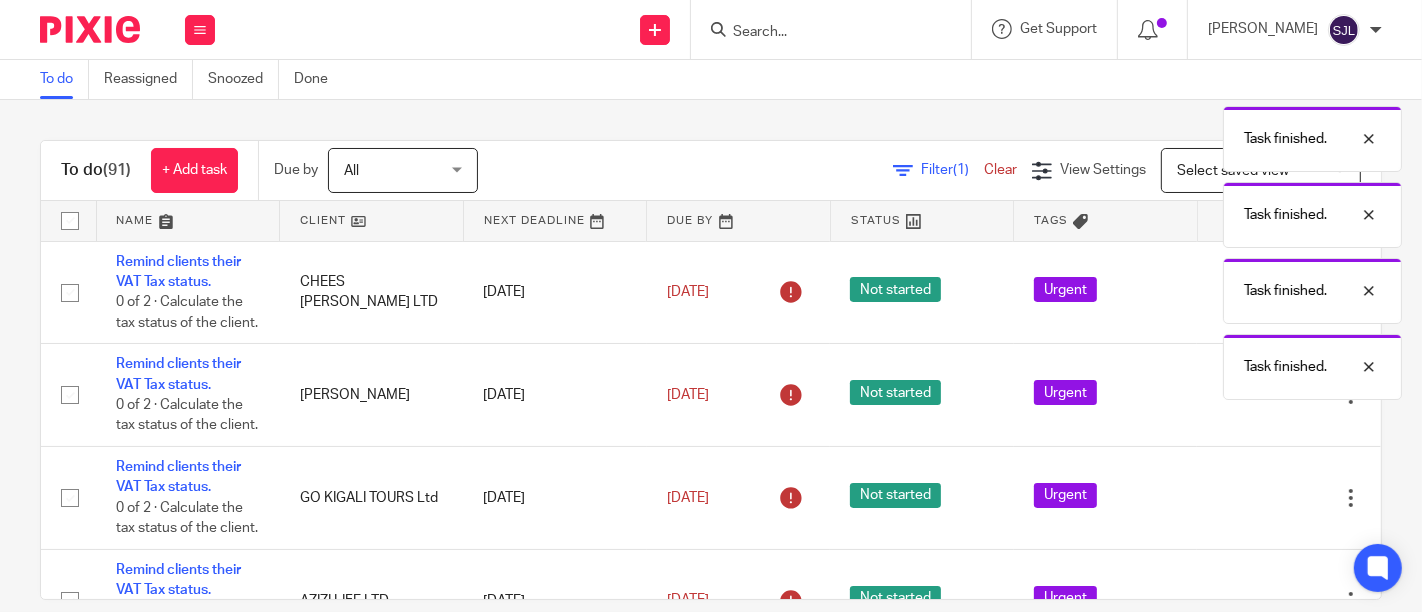 click at bounding box center (1251, 395) 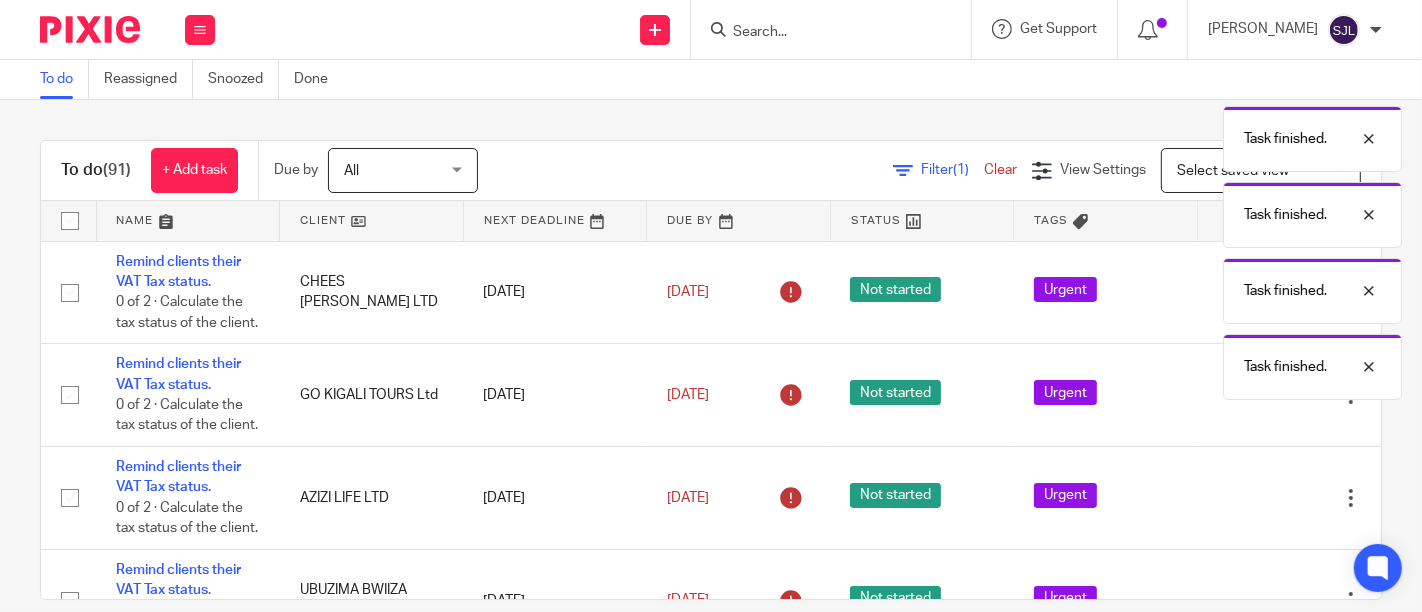 click at bounding box center [1251, 395] 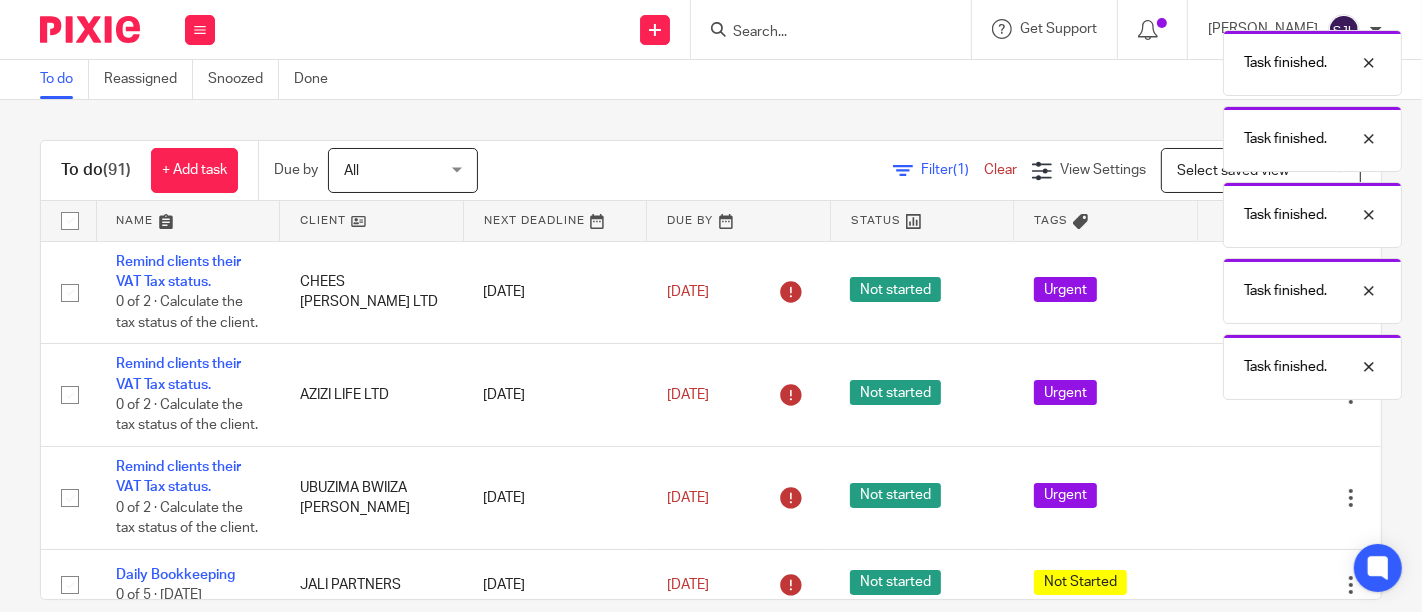 click at bounding box center (1251, 395) 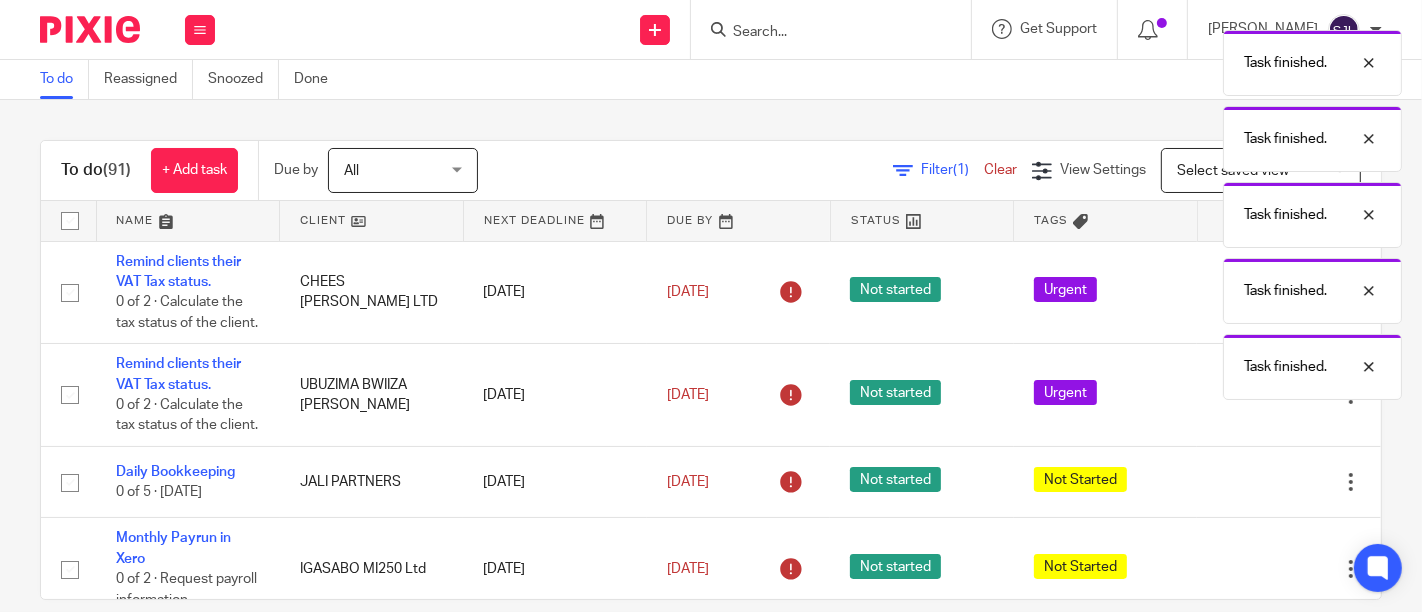 click at bounding box center (1251, 395) 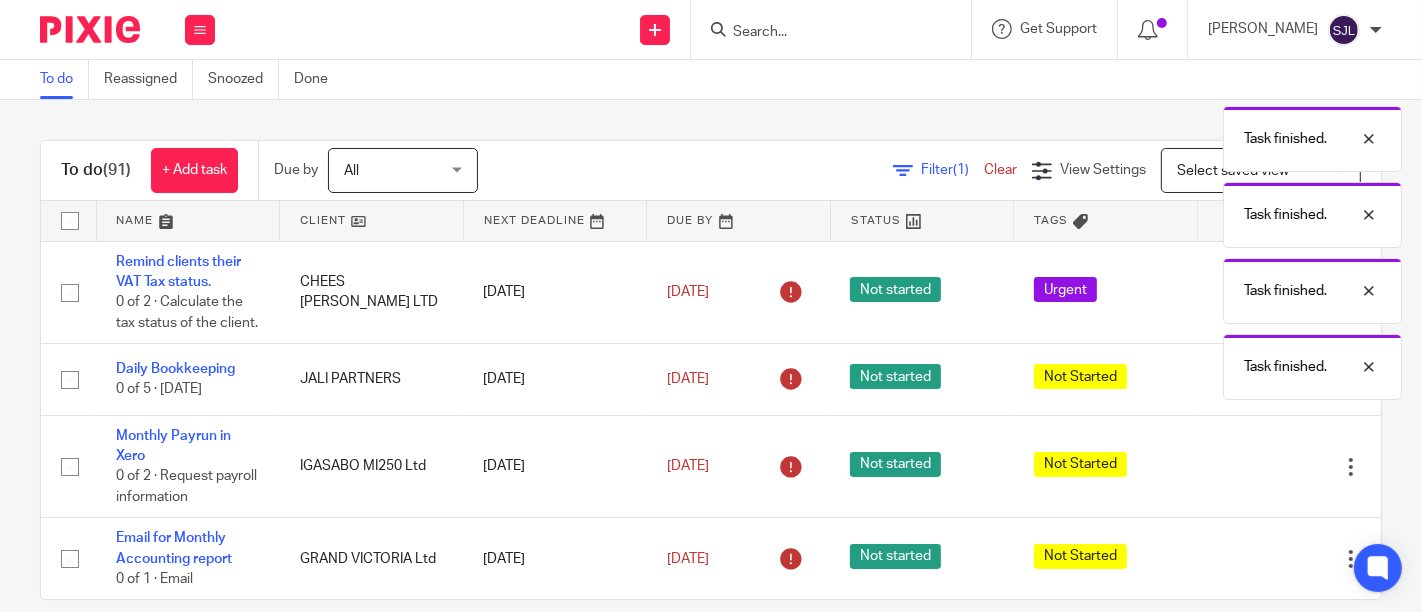 click on "Edit task
Delete" at bounding box center (1289, 379) 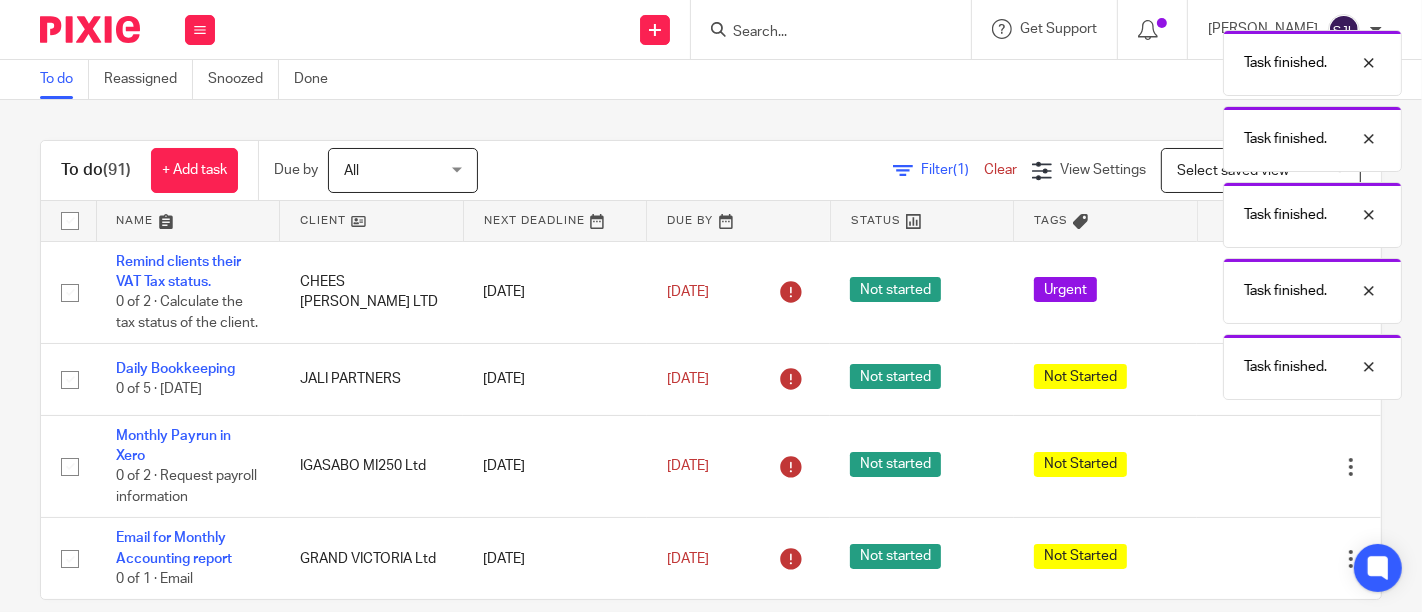 click on "Edit task
Delete" at bounding box center (1289, 379) 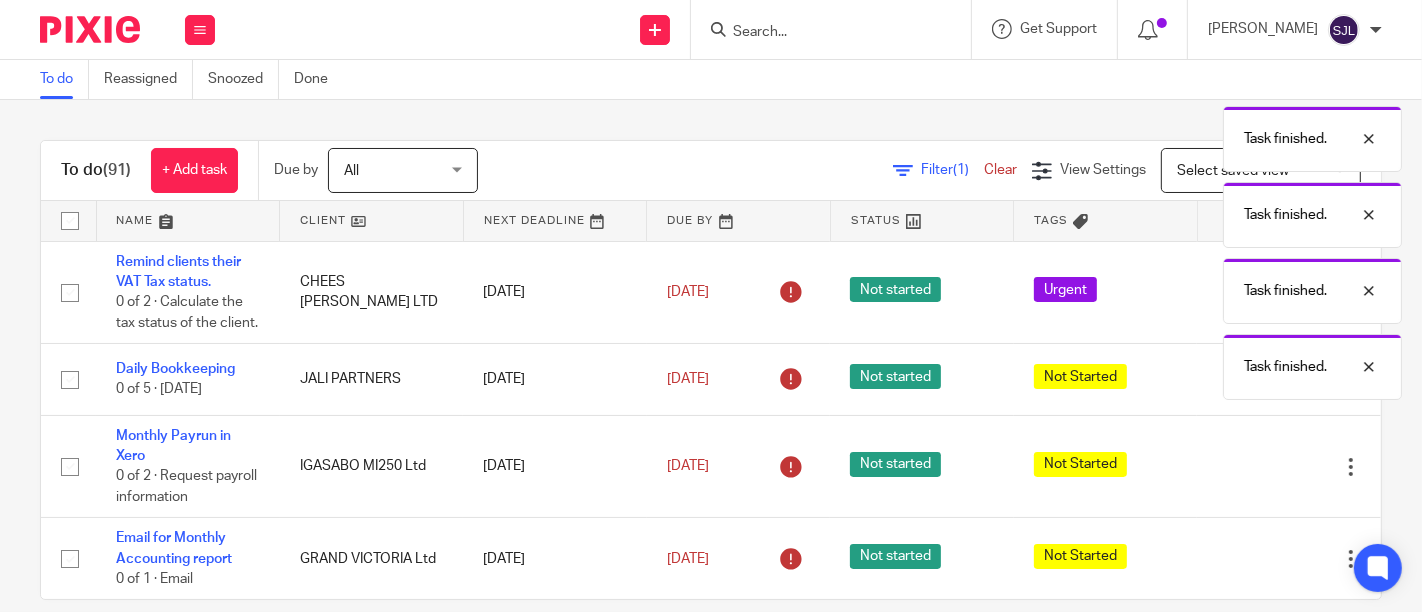 click on "Edit task
Delete" at bounding box center [1289, 379] 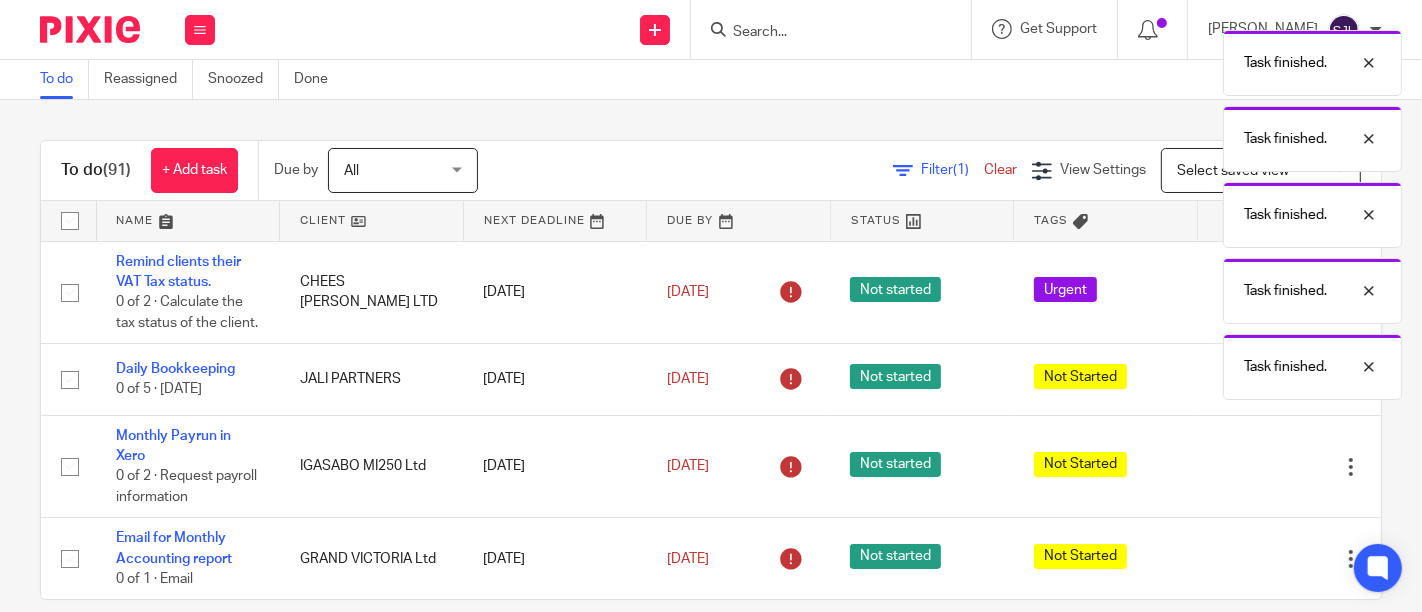 click on "Edit task
Delete" at bounding box center (1289, 379) 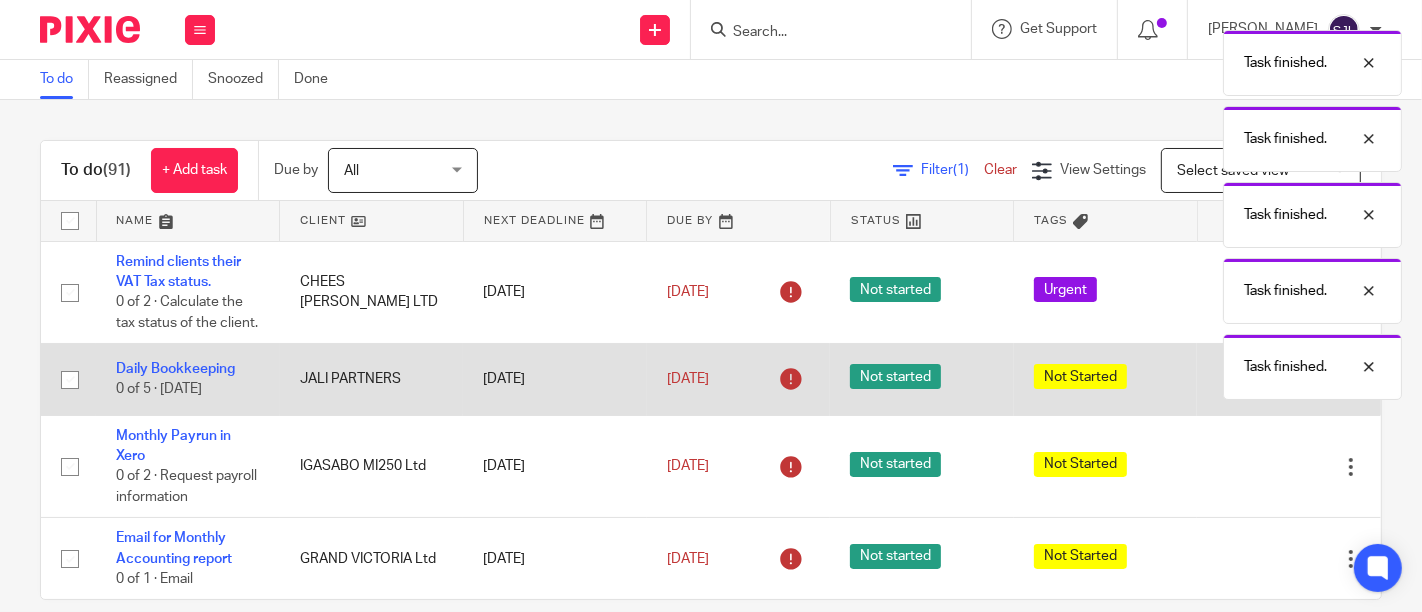 click at bounding box center (1251, 380) 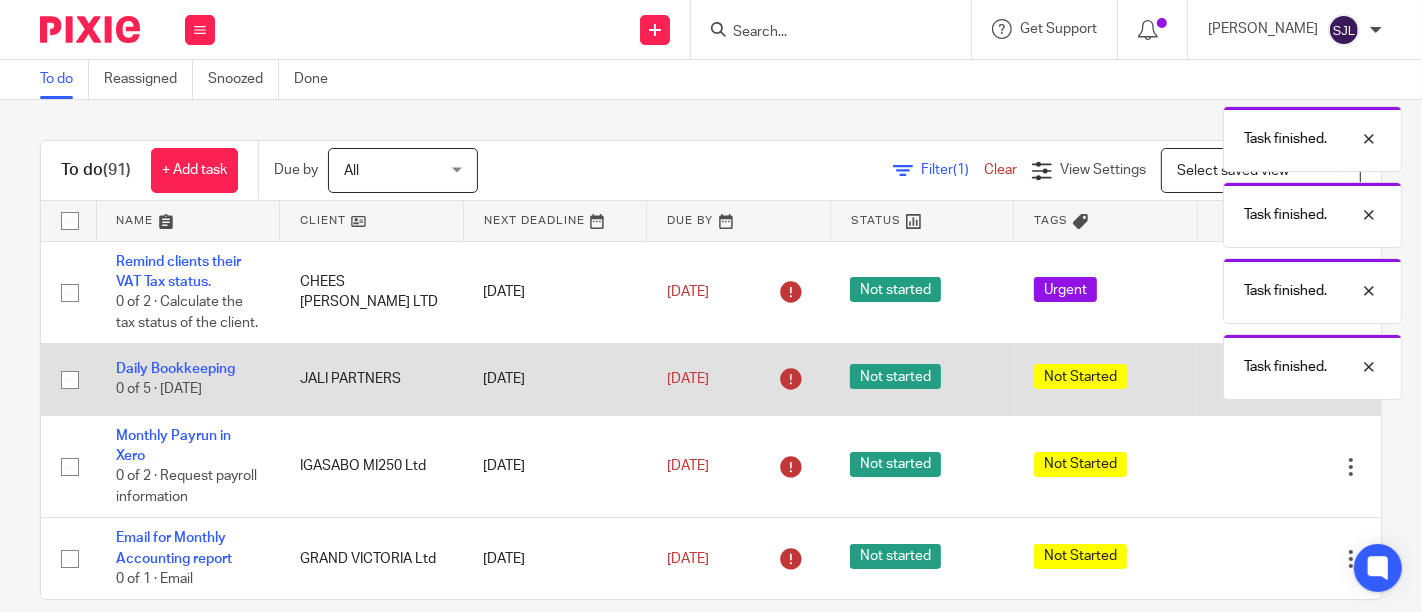 click at bounding box center (1251, 380) 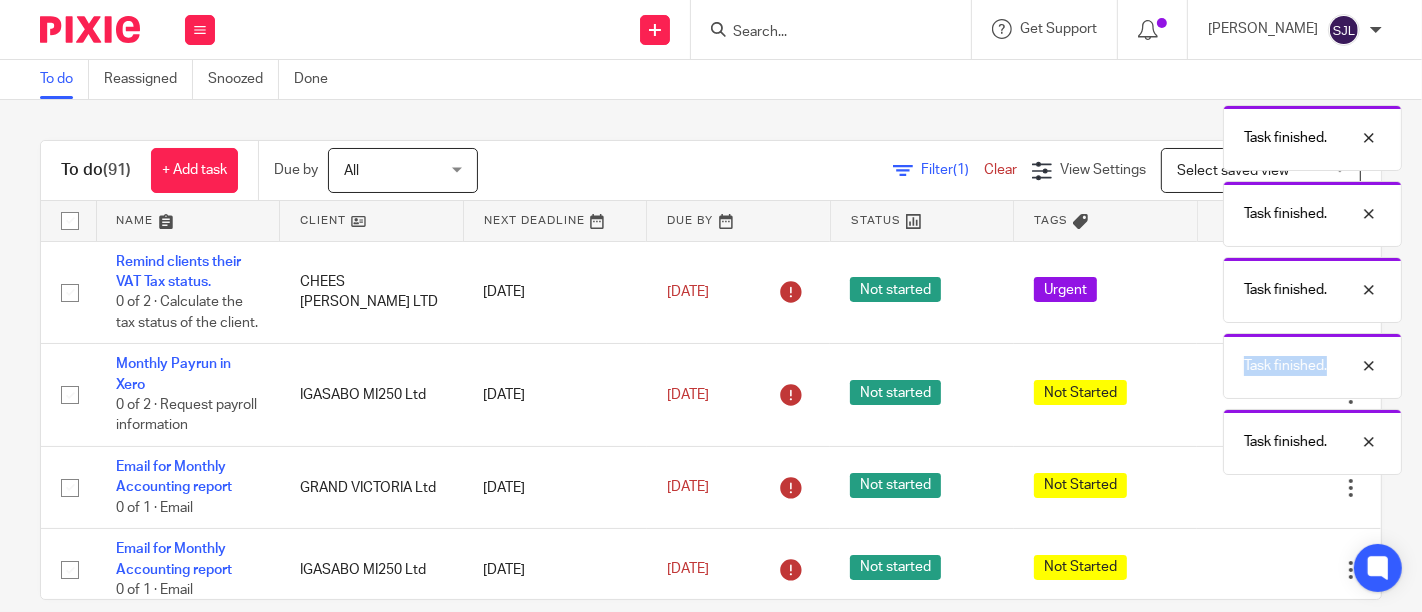 click on "Work
Email
Clients
Team
Reports
Work
Email
Clients
Team
Reports
Settings
Send new email
Create task
Add client" at bounding box center [711, 306] 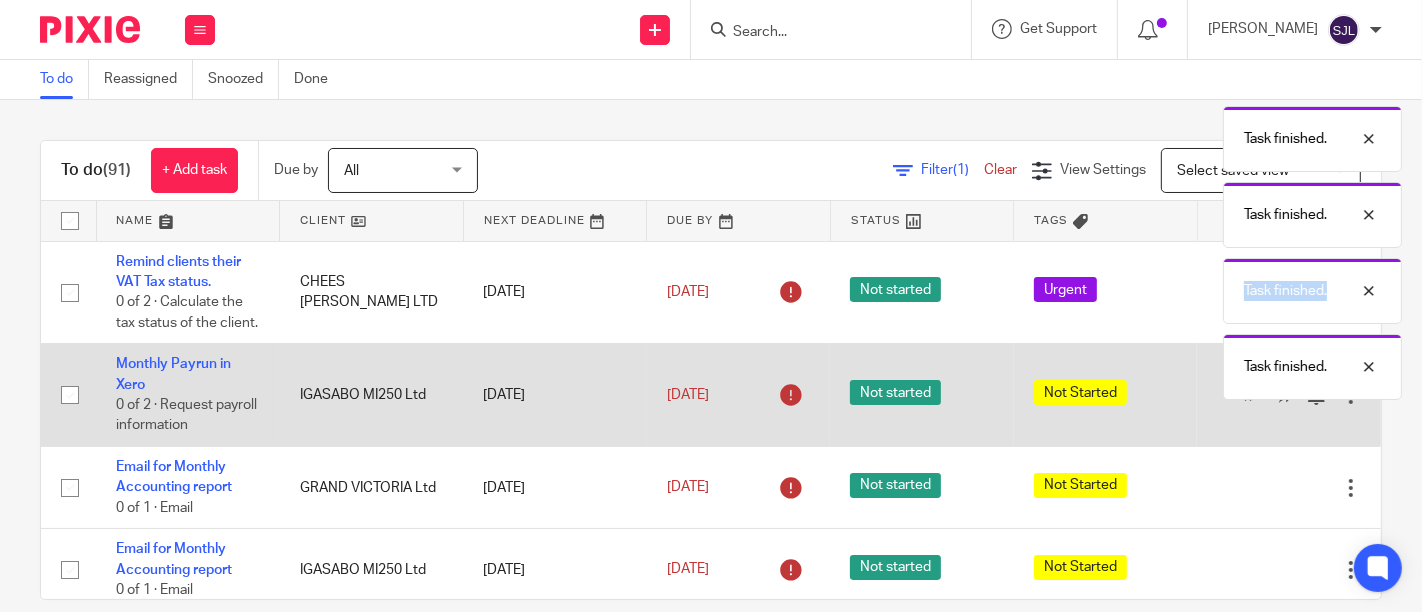 click on "Work
Email
Clients
Team
Reports
Work
Email
Clients
Team
Reports
Settings
Send new email
Create task
Add client" at bounding box center (711, 306) 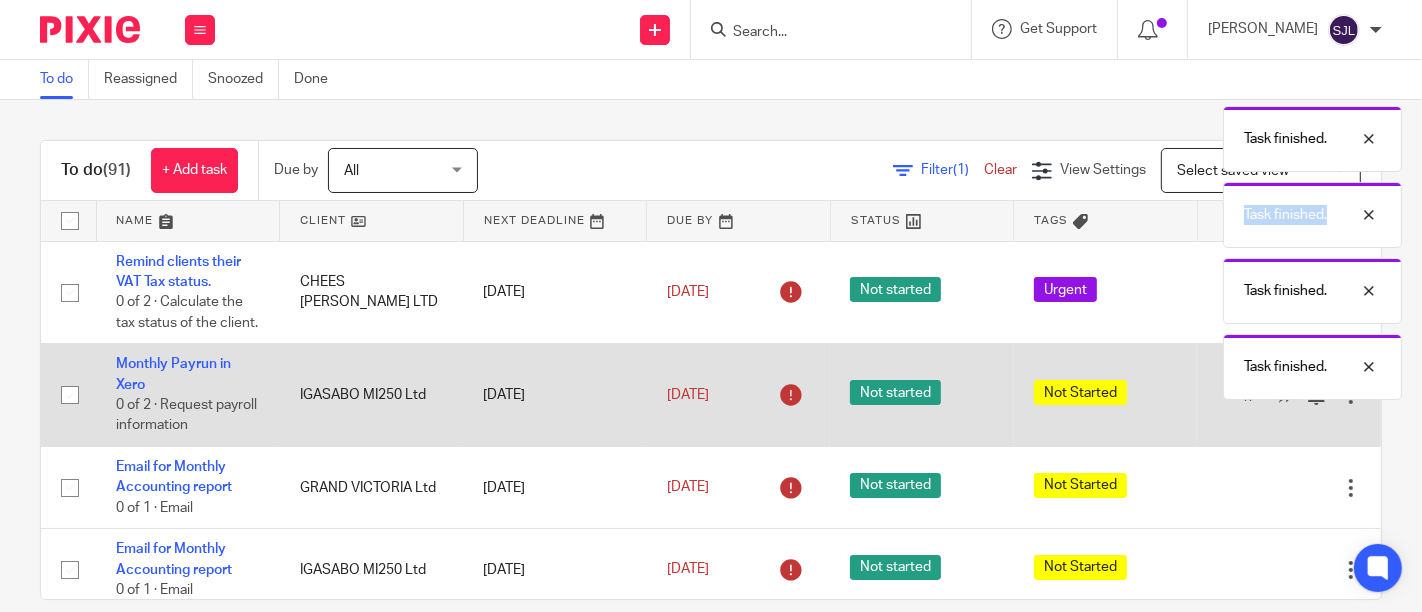 click at bounding box center [1251, 395] 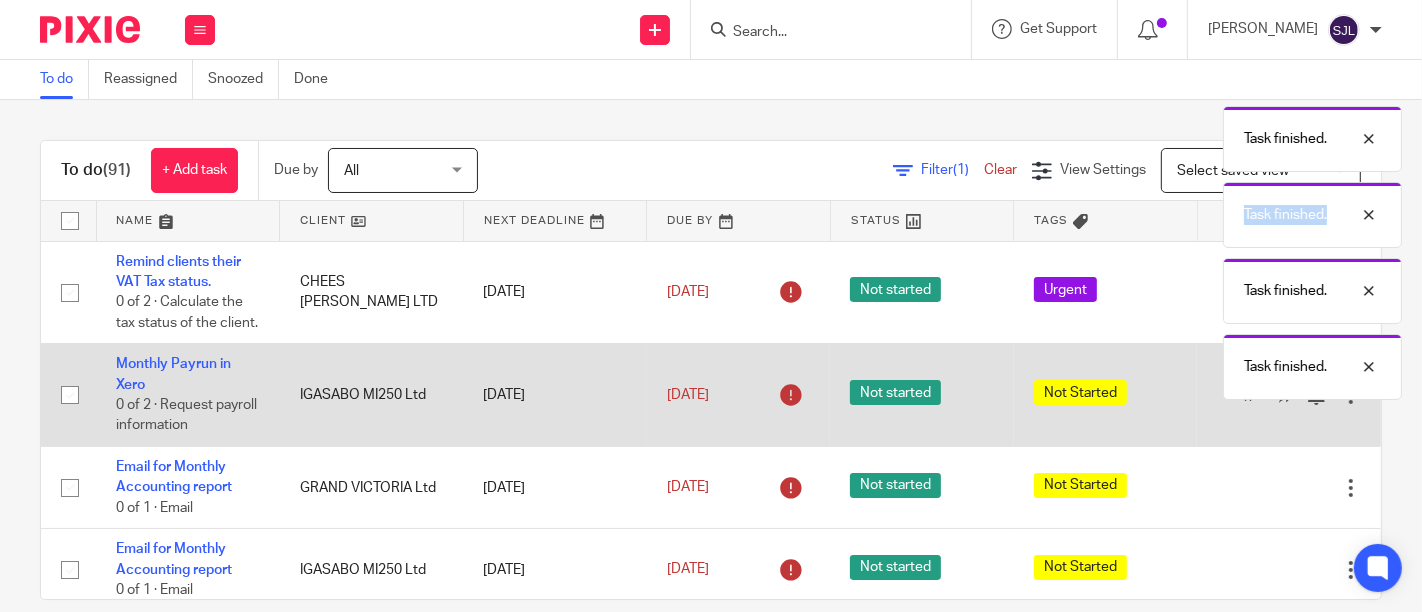 click at bounding box center (1251, 395) 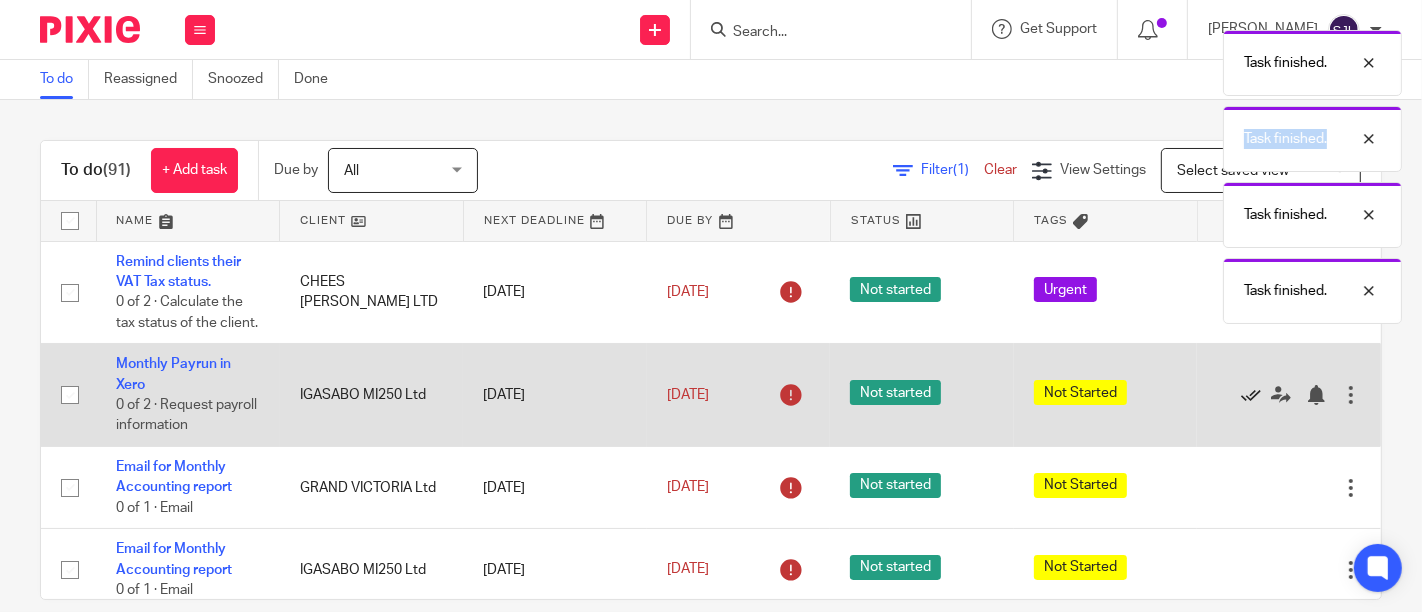 click at bounding box center [1251, 395] 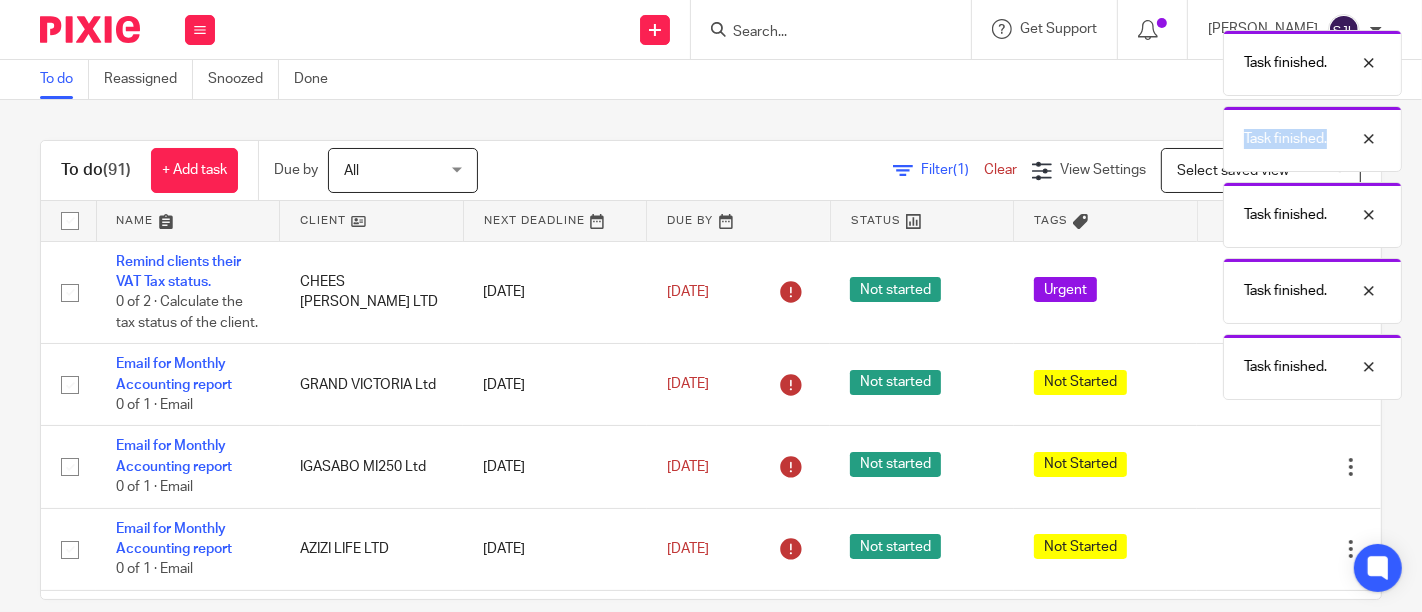 click on "Edit task
Delete" at bounding box center (1289, 385) 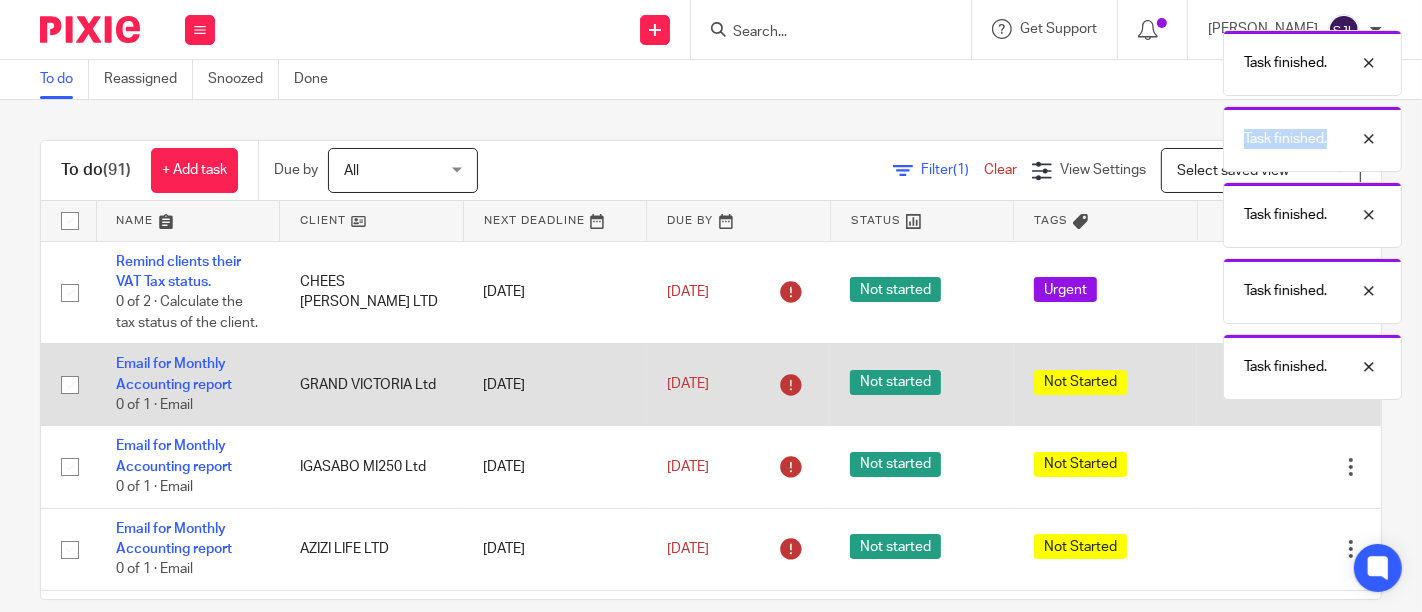 click at bounding box center (1251, 385) 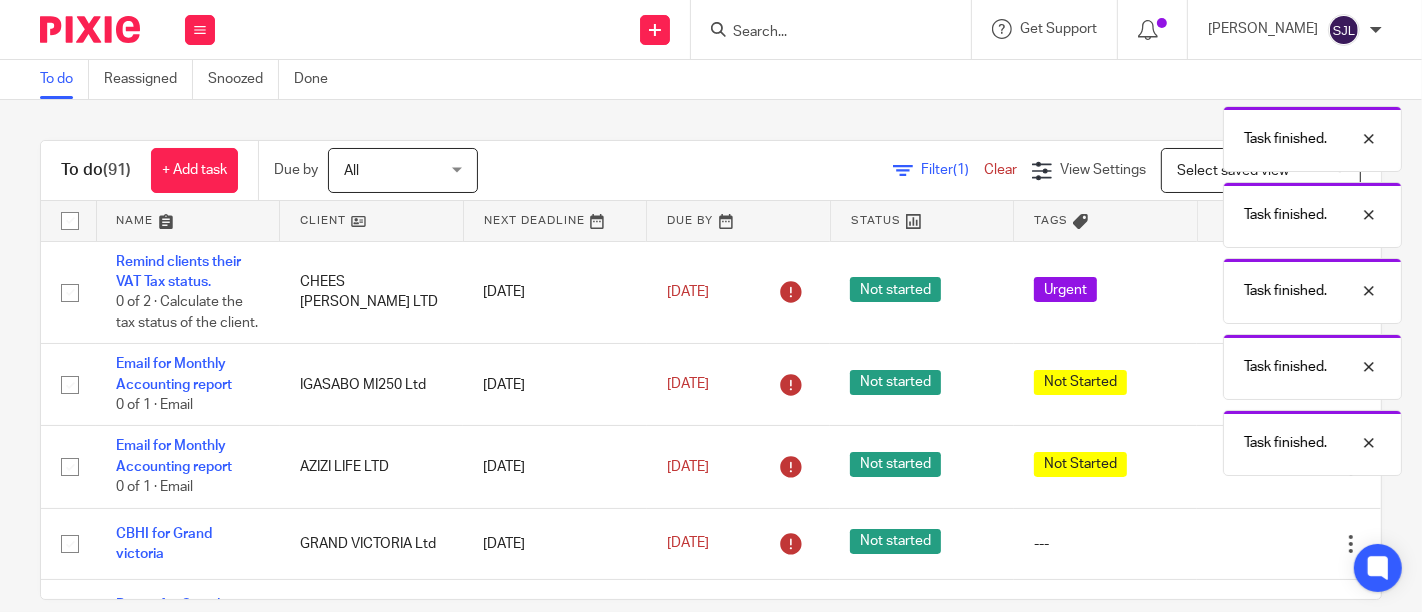 click on "Task finished. Task finished. Task finished. Task finished. Task finished. Task finished." at bounding box center (1056, 248) 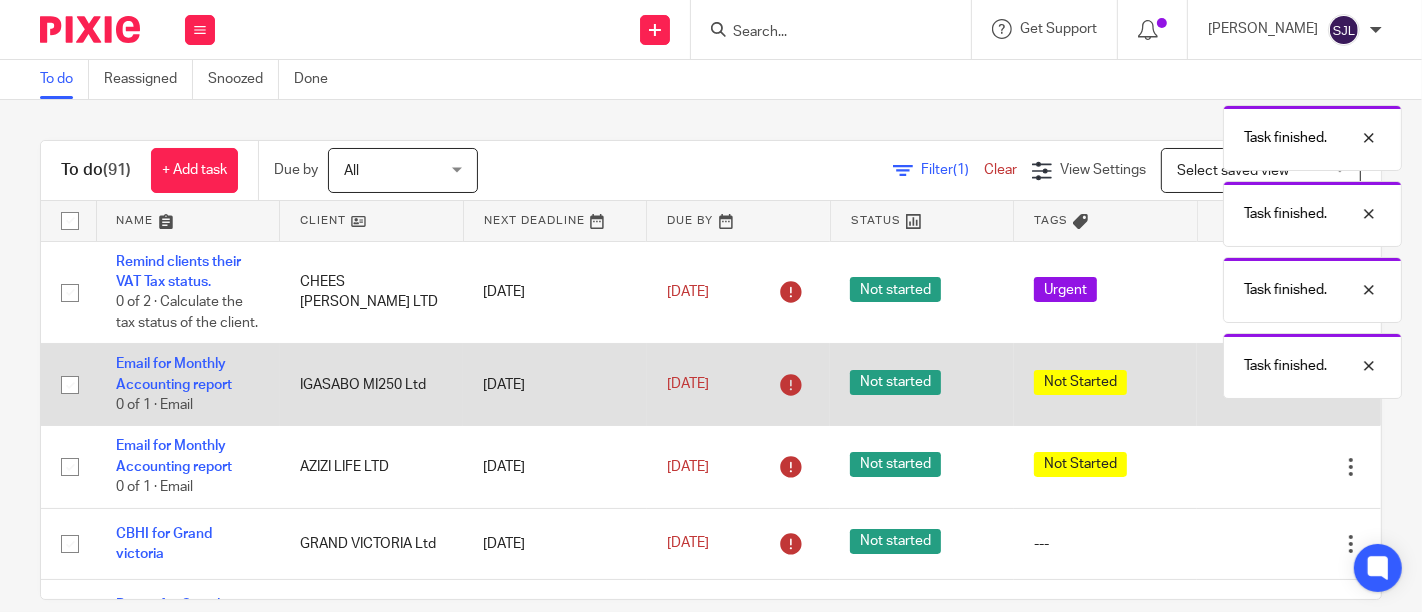 click at bounding box center [1251, 385] 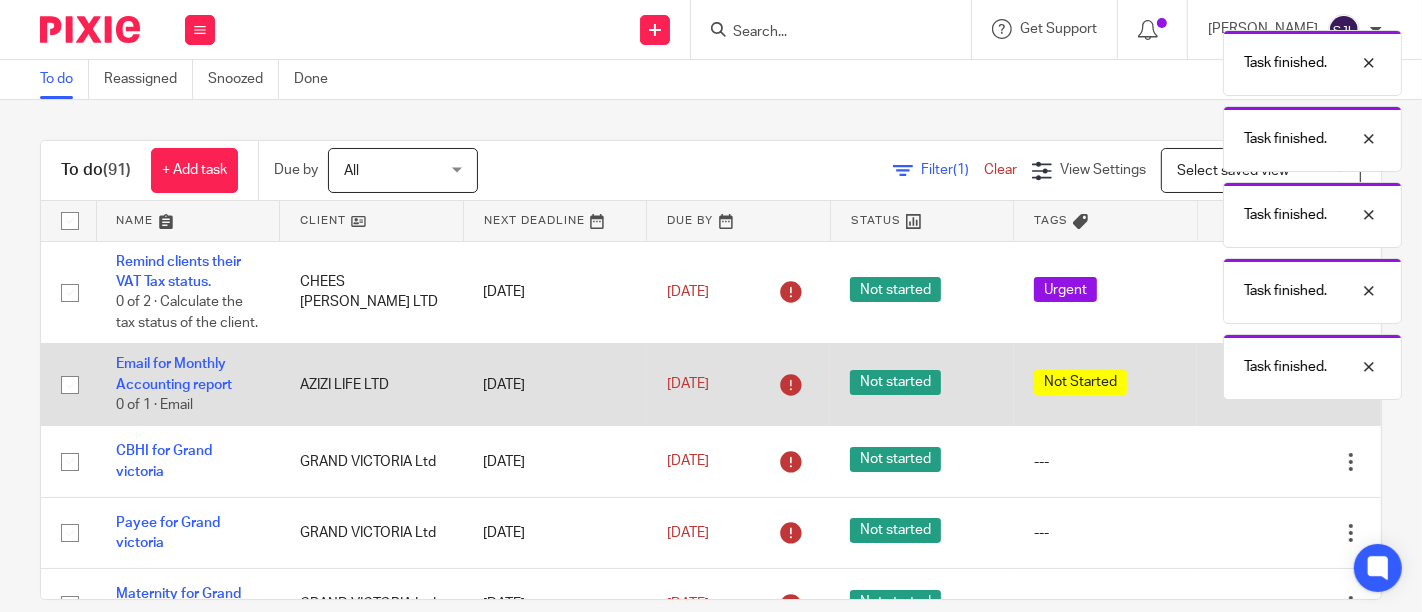 click at bounding box center [1251, 385] 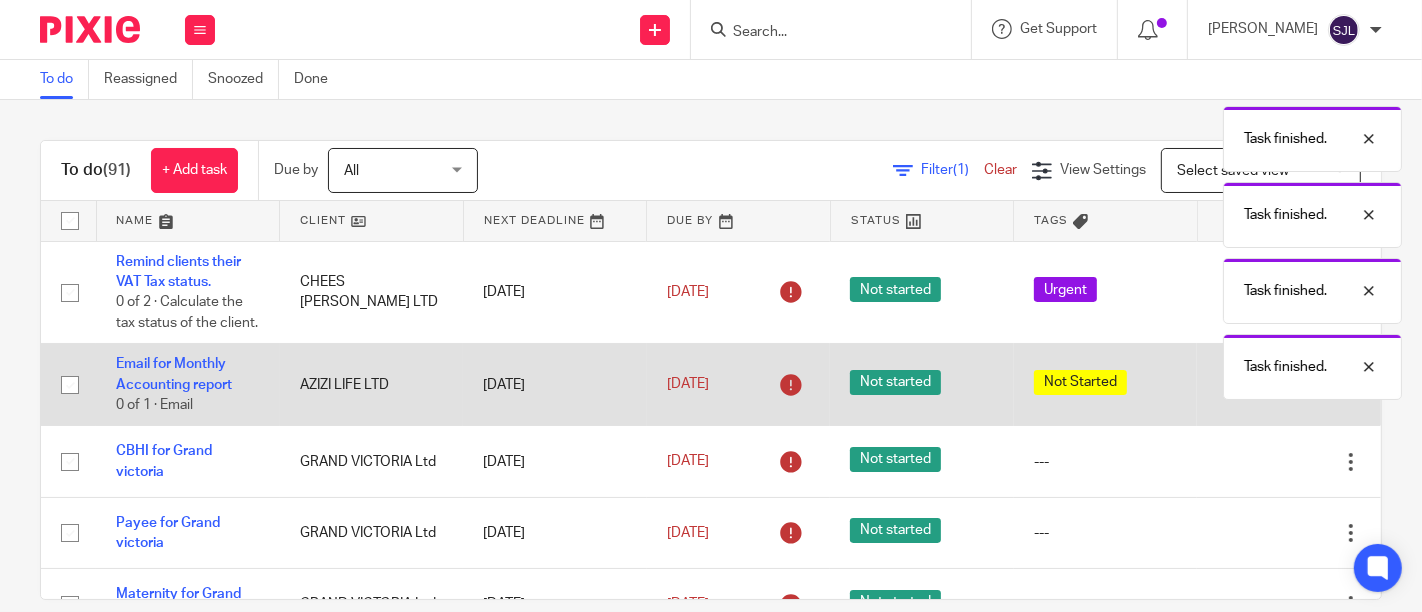 click at bounding box center (1251, 385) 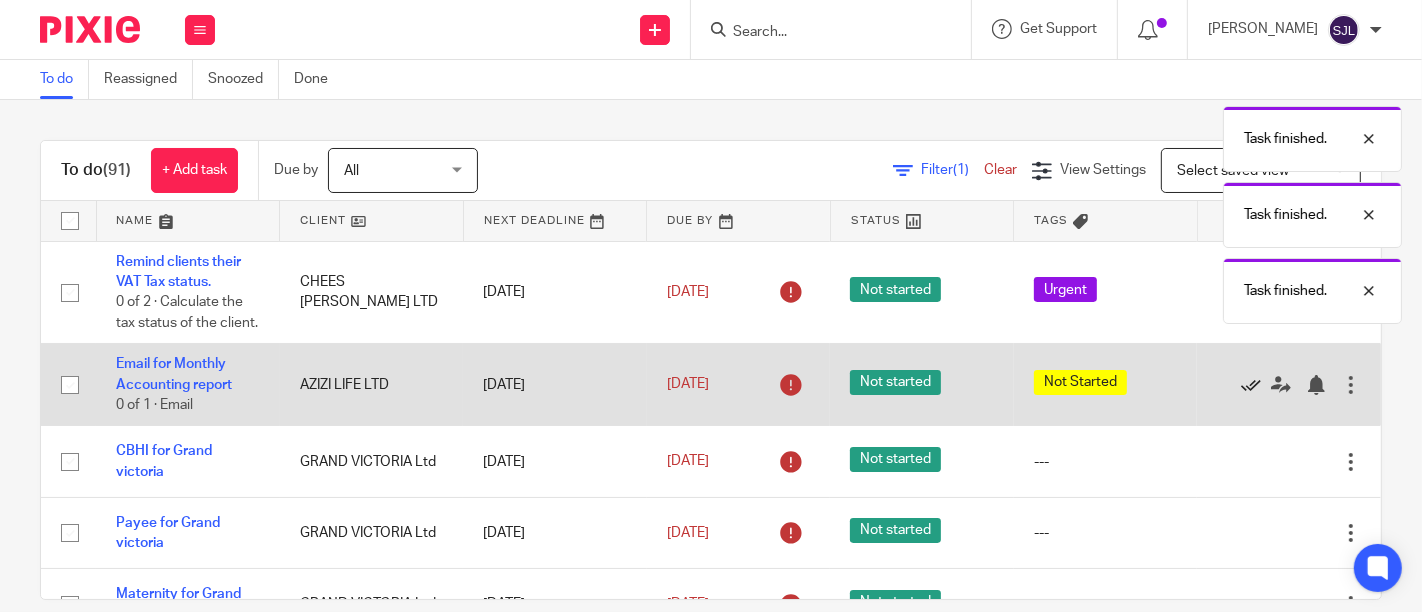 click at bounding box center [1251, 385] 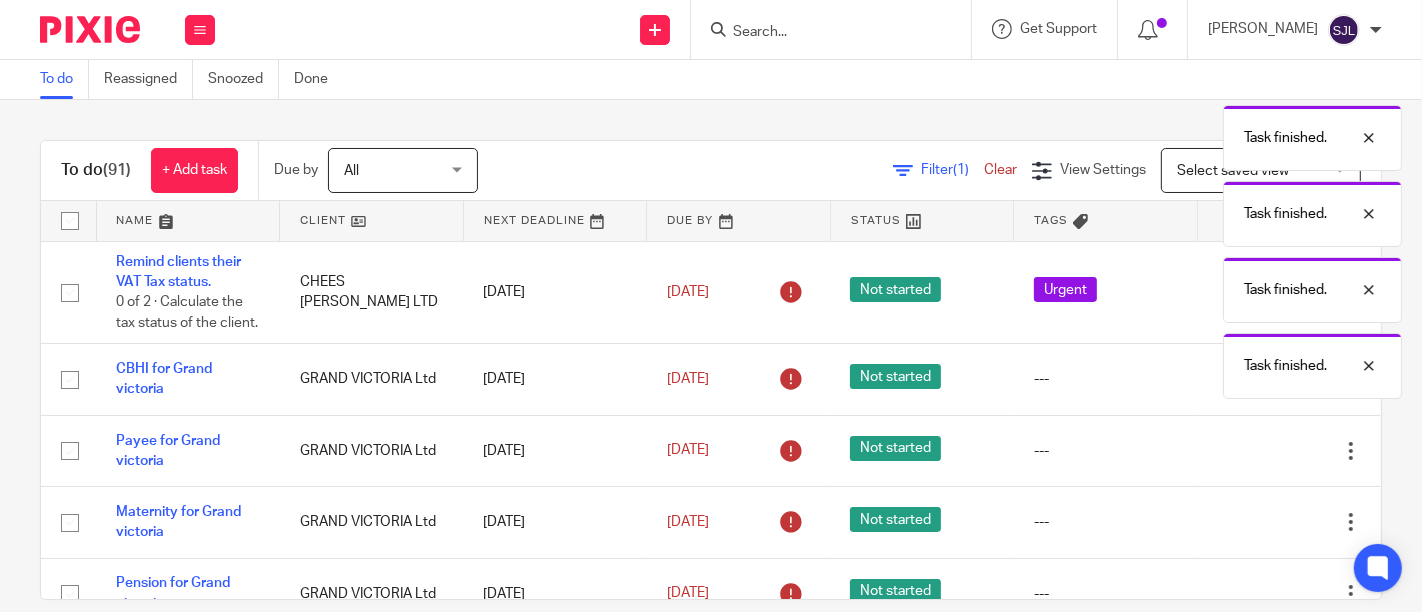 click at bounding box center (1251, 380) 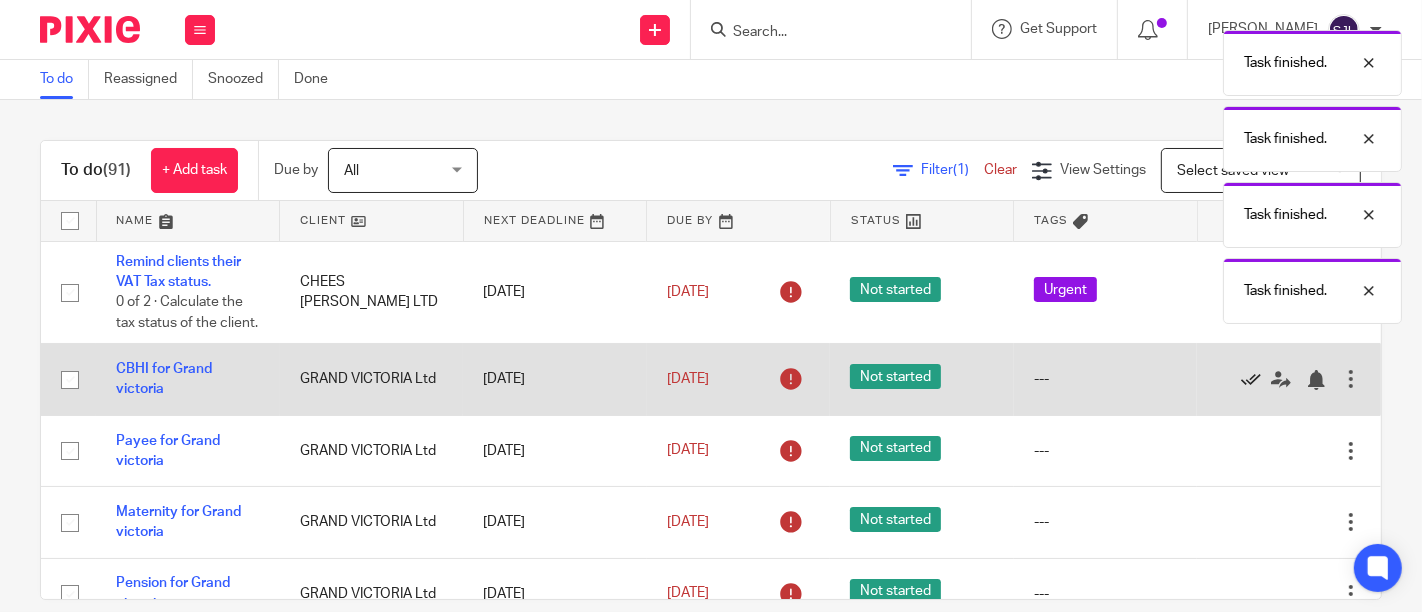 click at bounding box center [1251, 380] 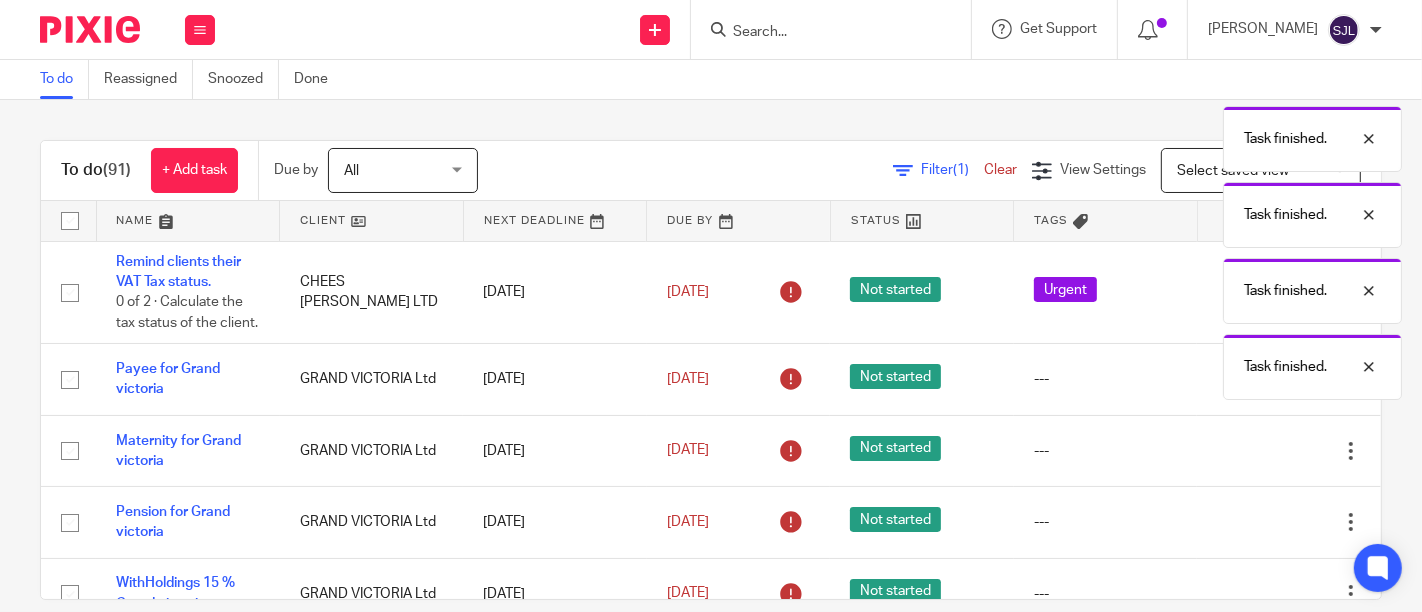 click at bounding box center [1251, 380] 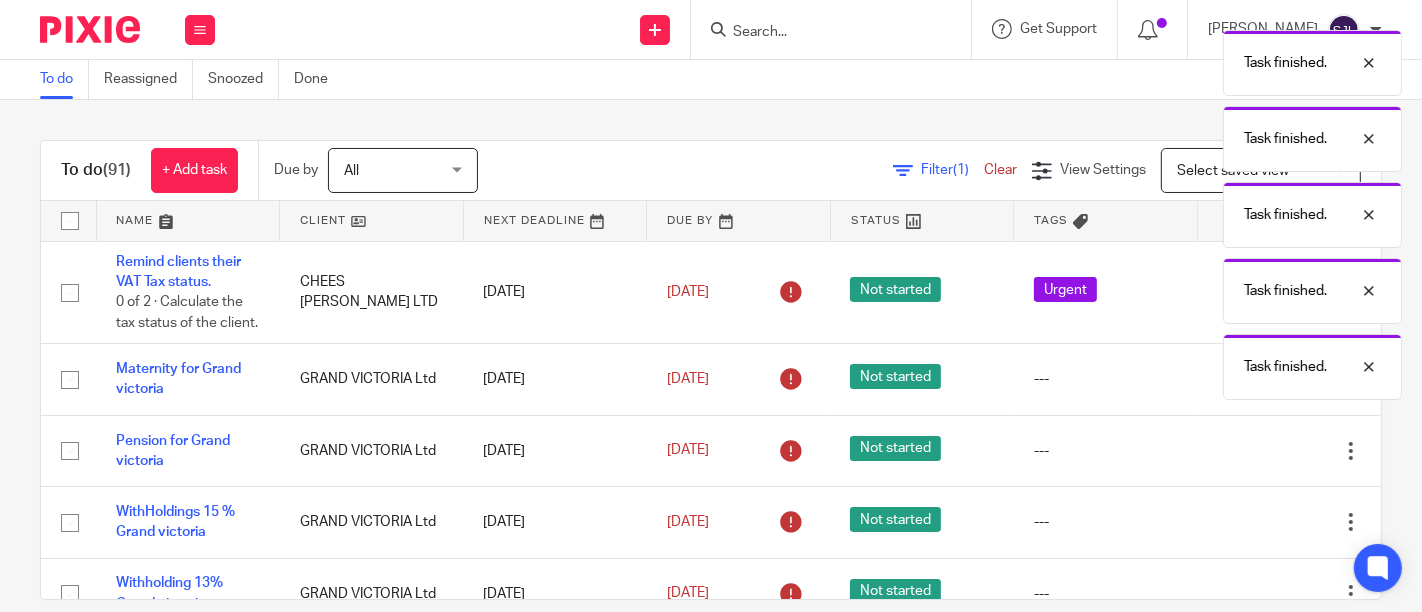 click on "Edit task
Delete" at bounding box center [1289, 379] 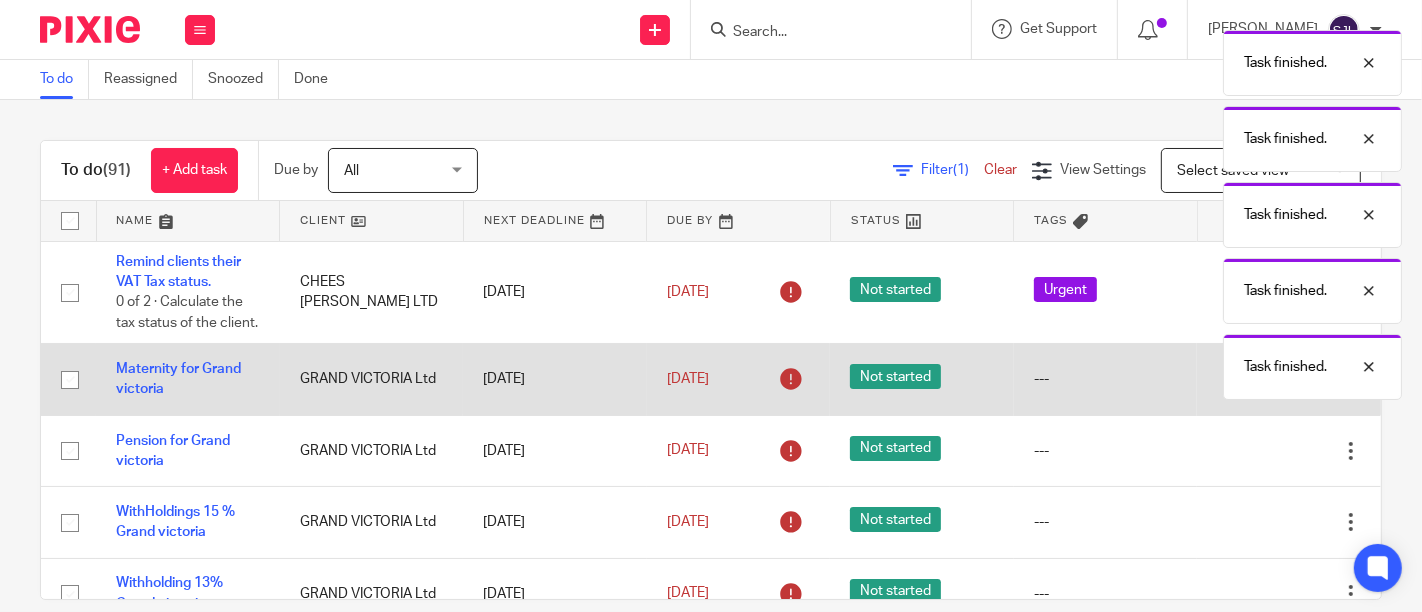 click at bounding box center [1251, 380] 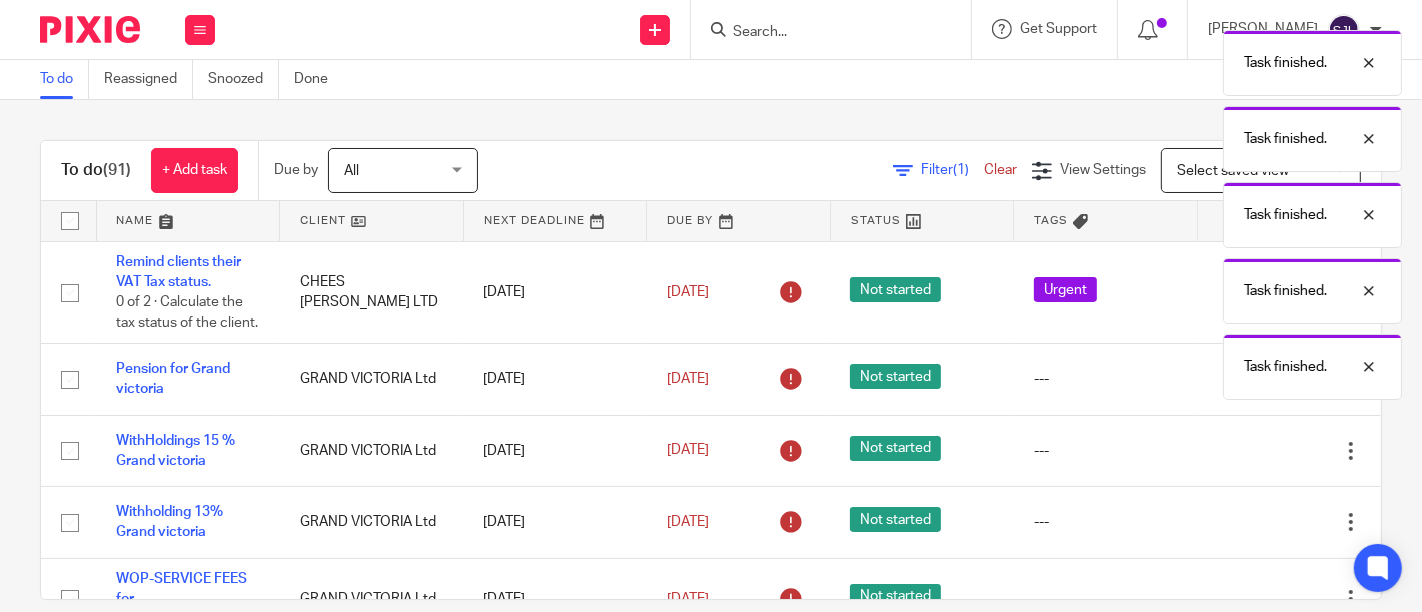 click on "Work
Email
Clients
Team
Reports
Work
Email
Clients
Team
Reports
Settings
Send new email
Create task
Add client" at bounding box center [711, 306] 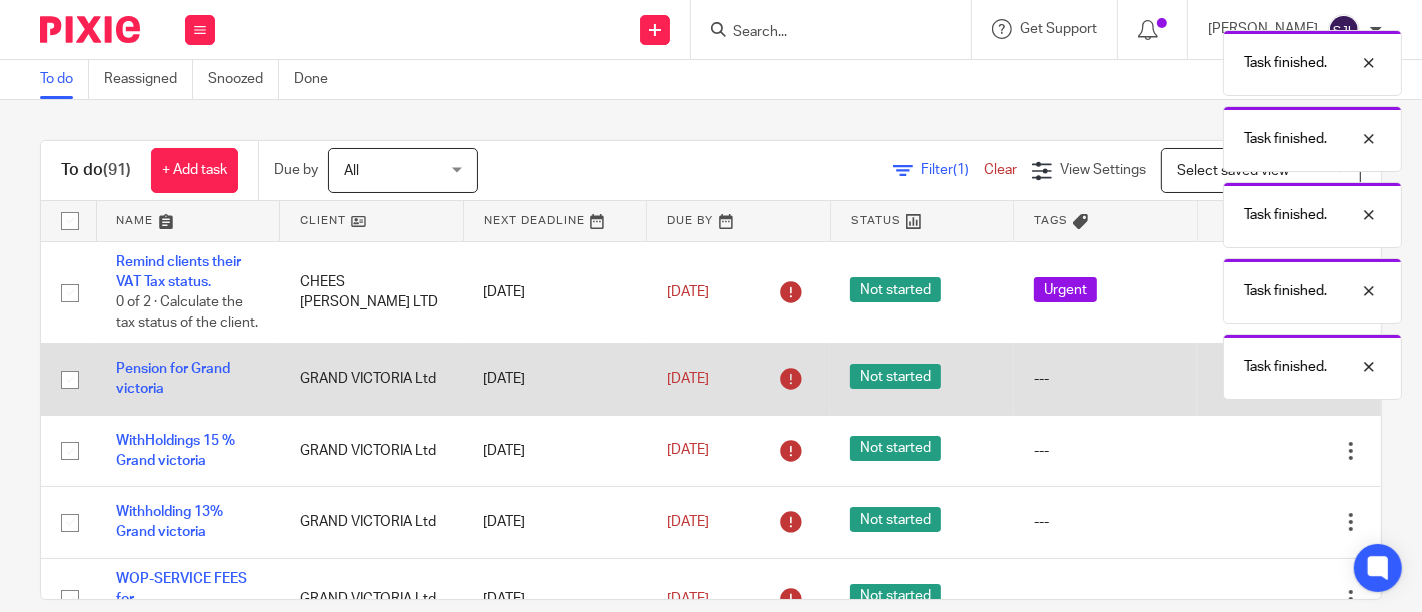 click at bounding box center [1251, 380] 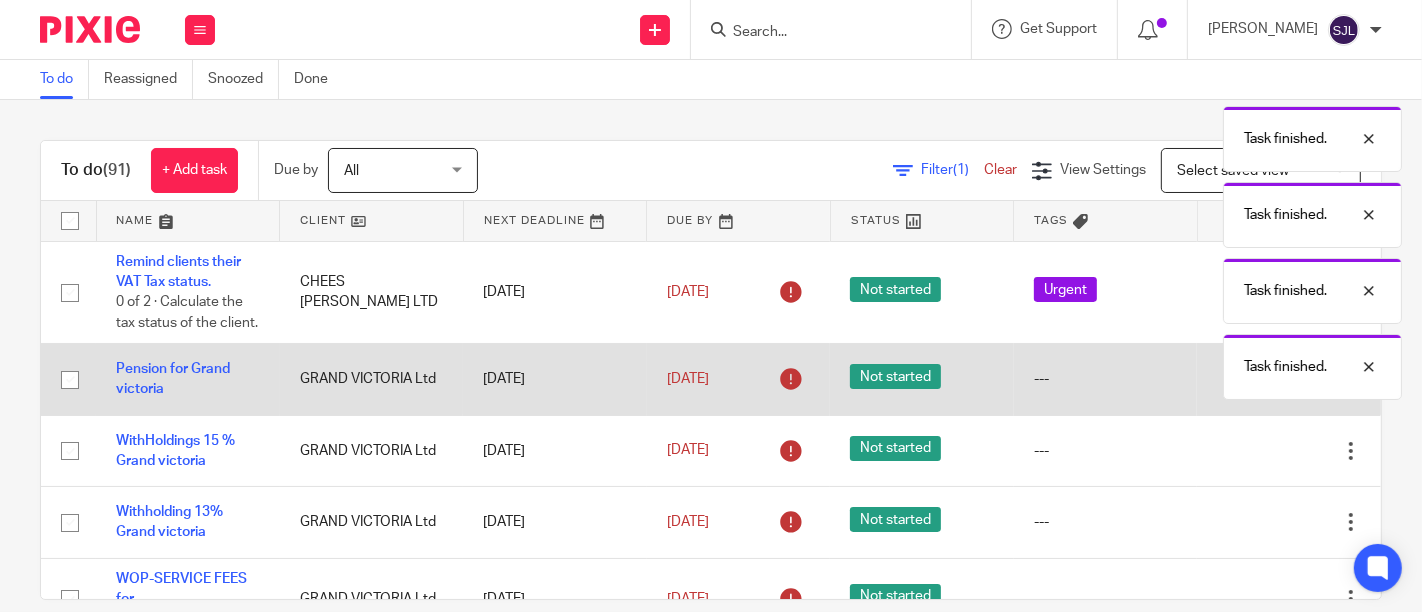 click at bounding box center [1251, 380] 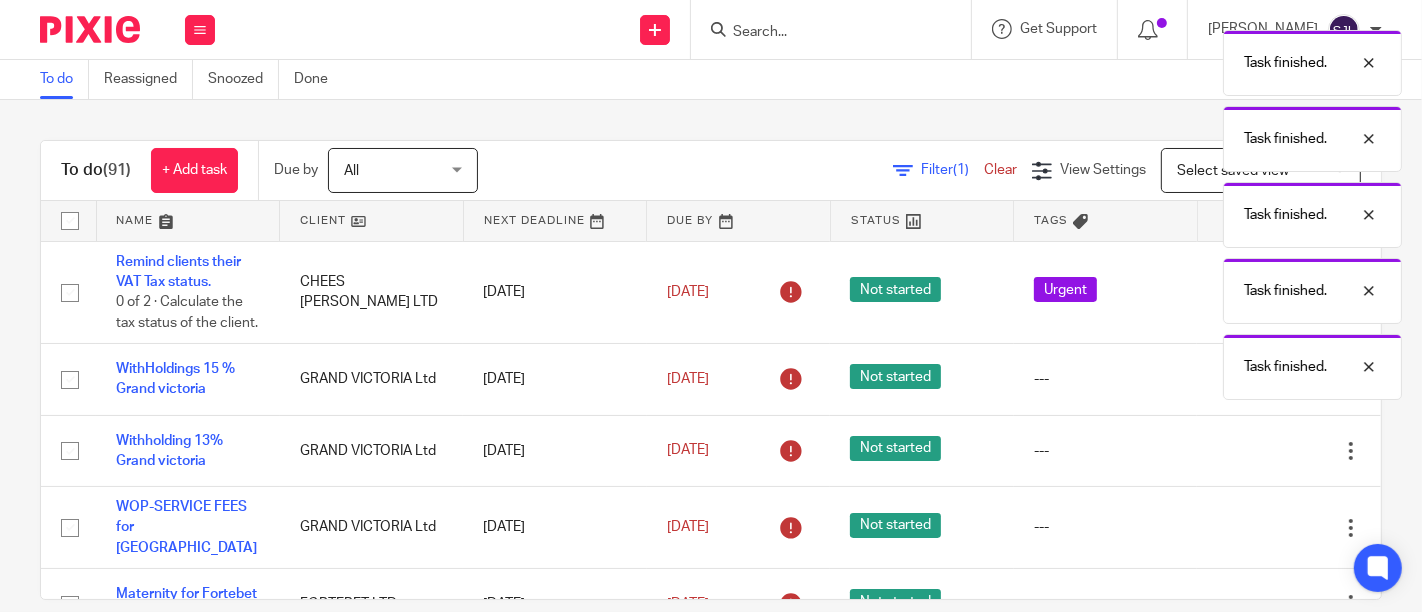 click at bounding box center [1251, 380] 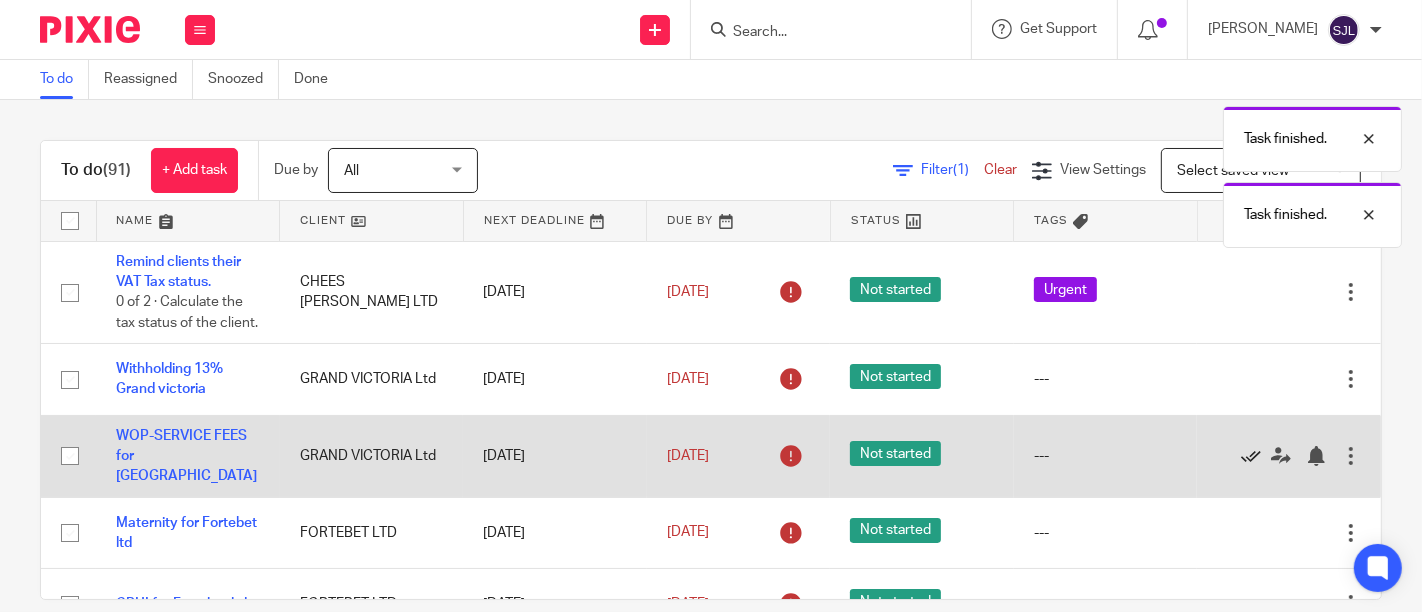 click at bounding box center (1251, 456) 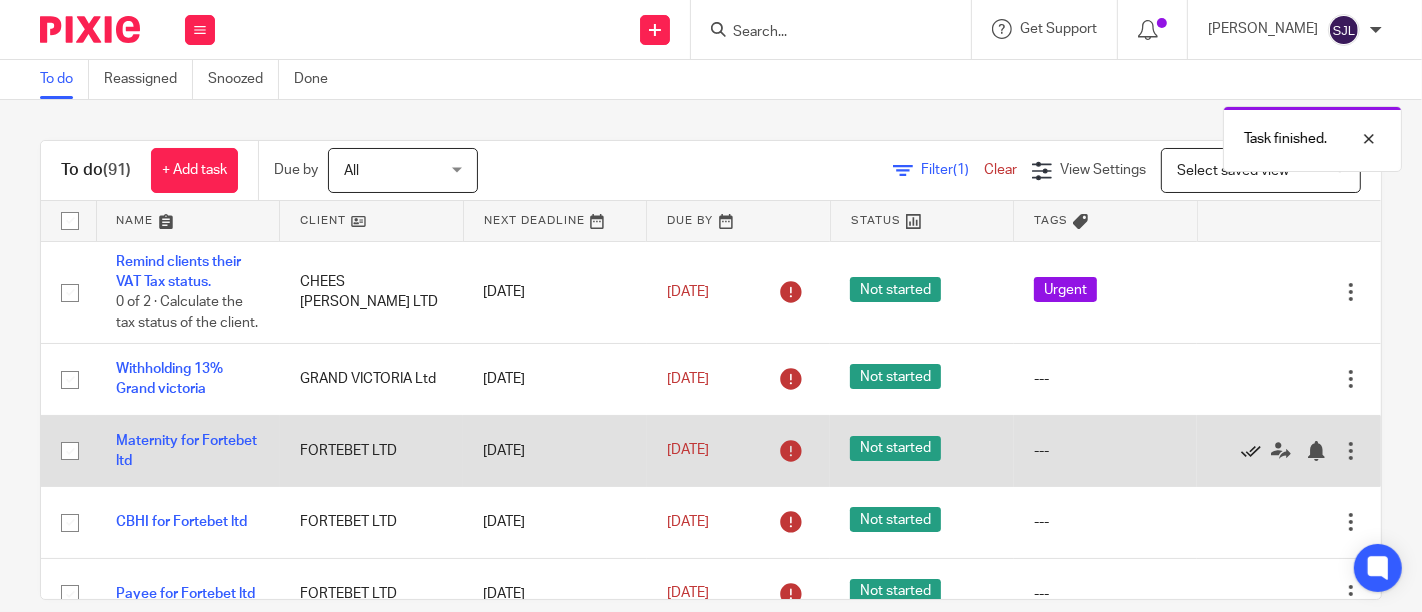 click at bounding box center [1251, 451] 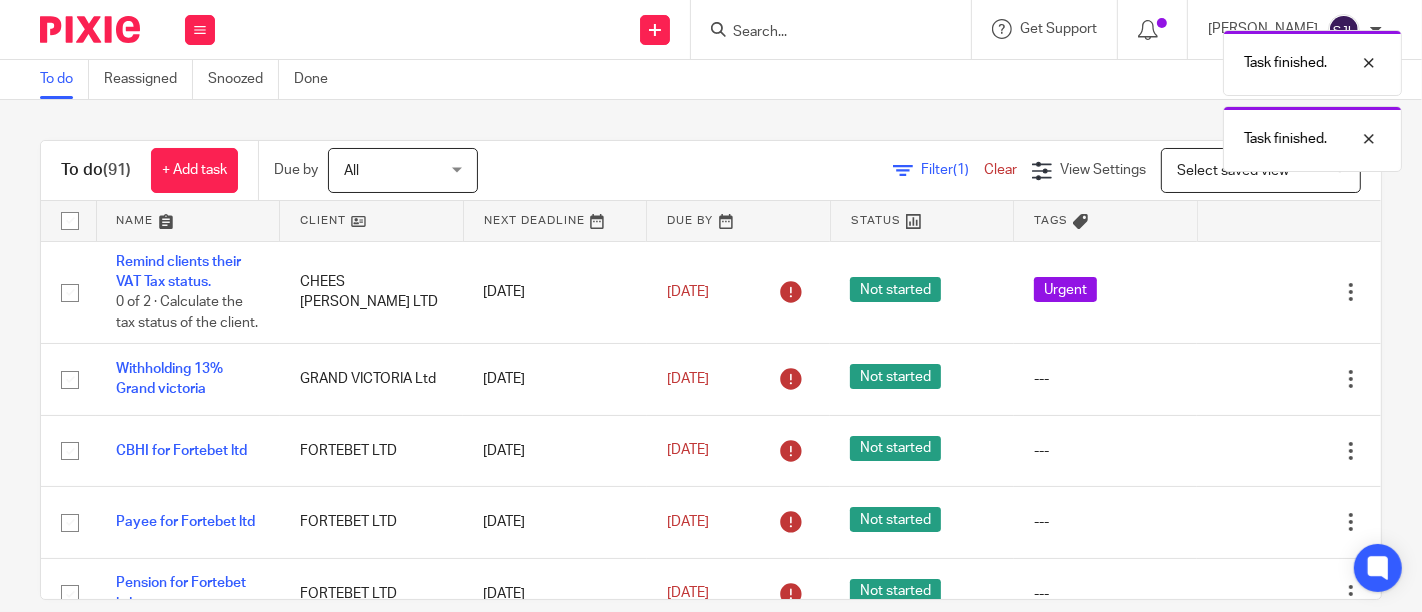 click at bounding box center (1251, 451) 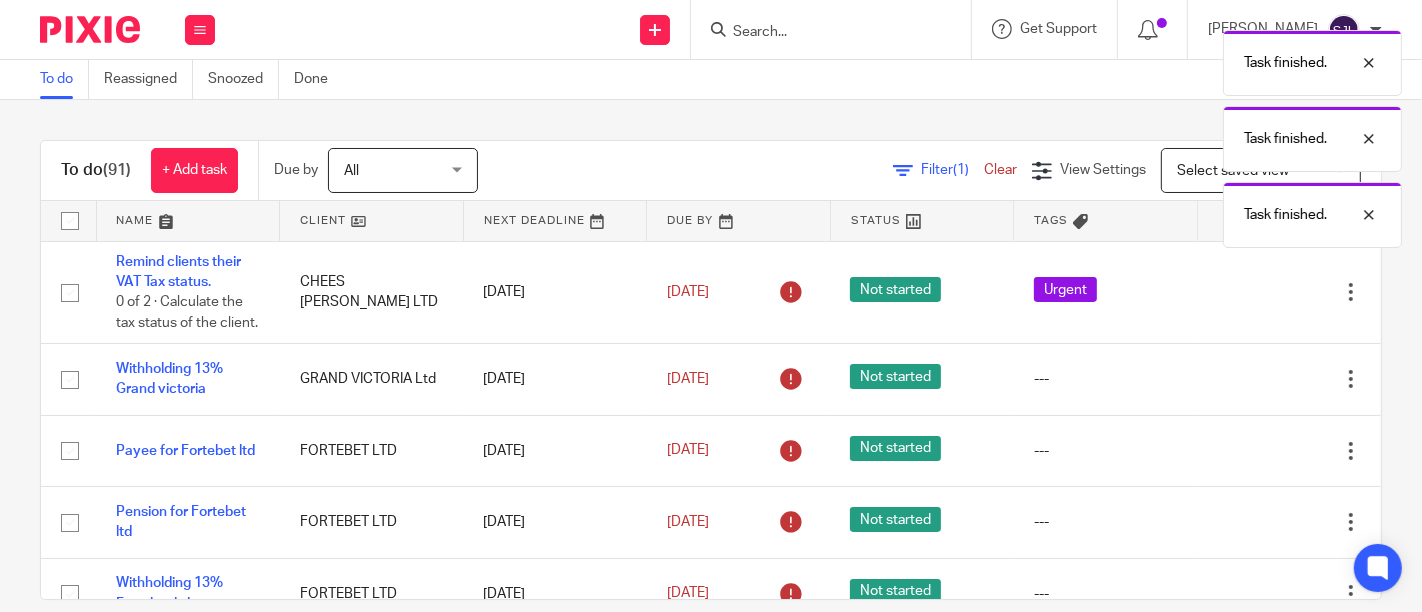 click at bounding box center (1251, 451) 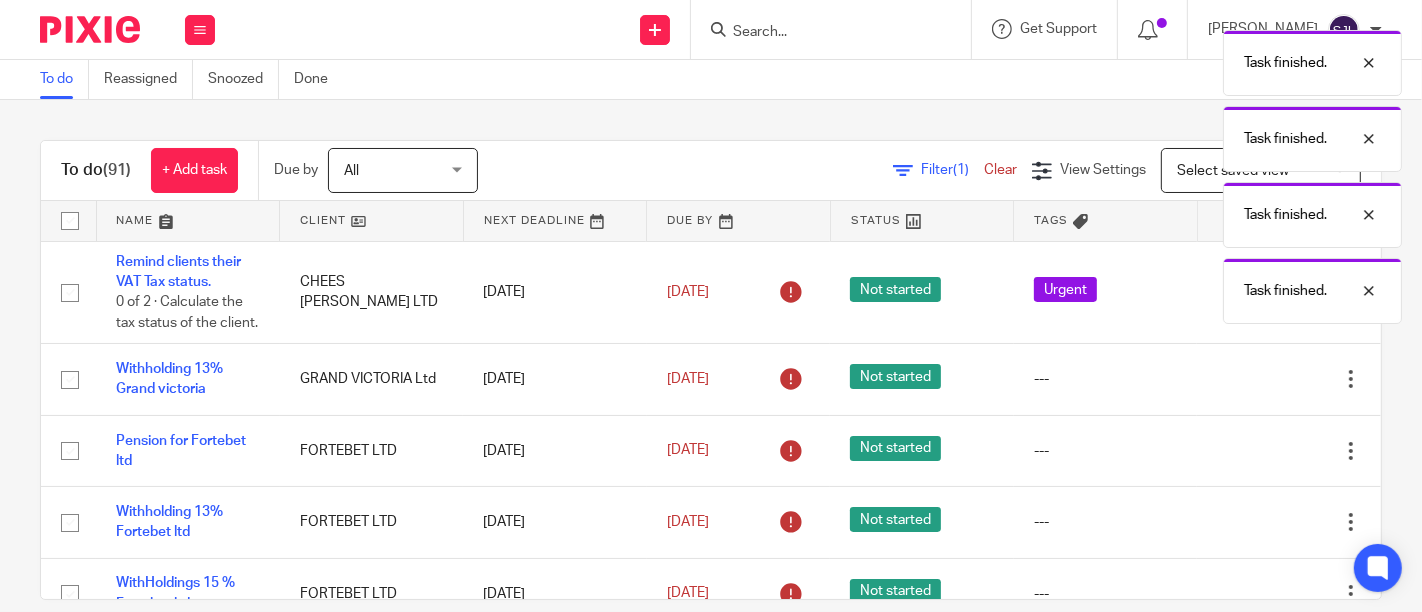 click at bounding box center [1251, 451] 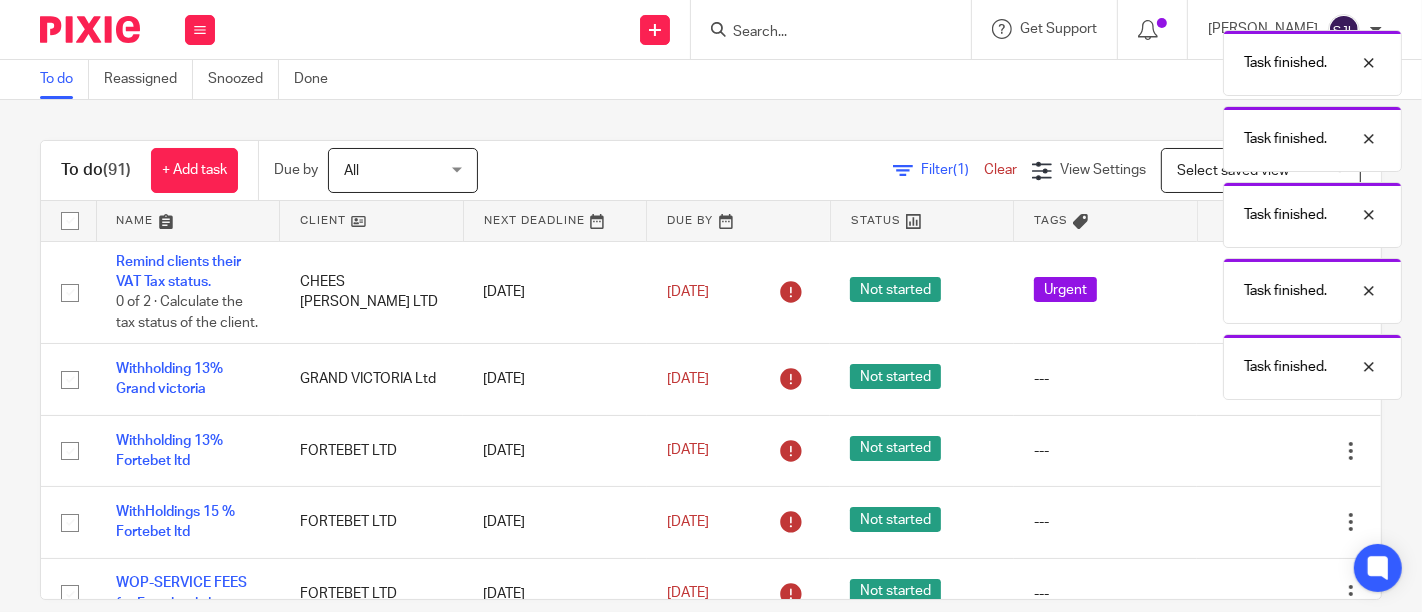 click at bounding box center (1251, 451) 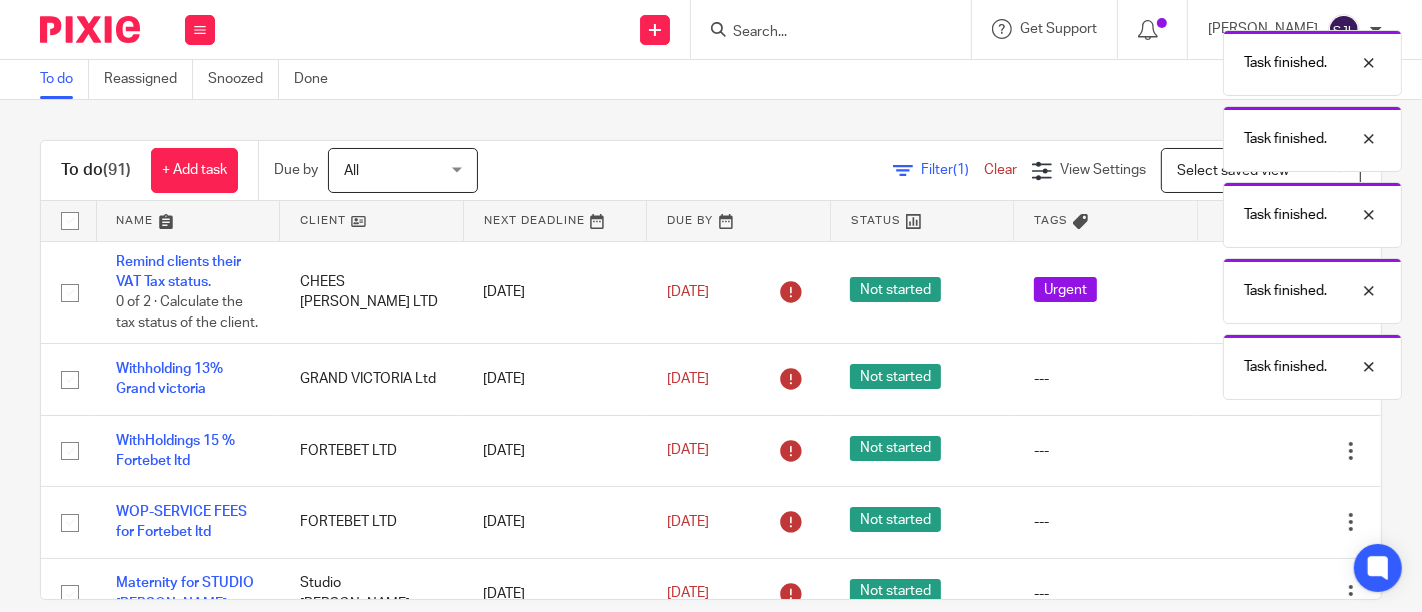 click at bounding box center [1251, 451] 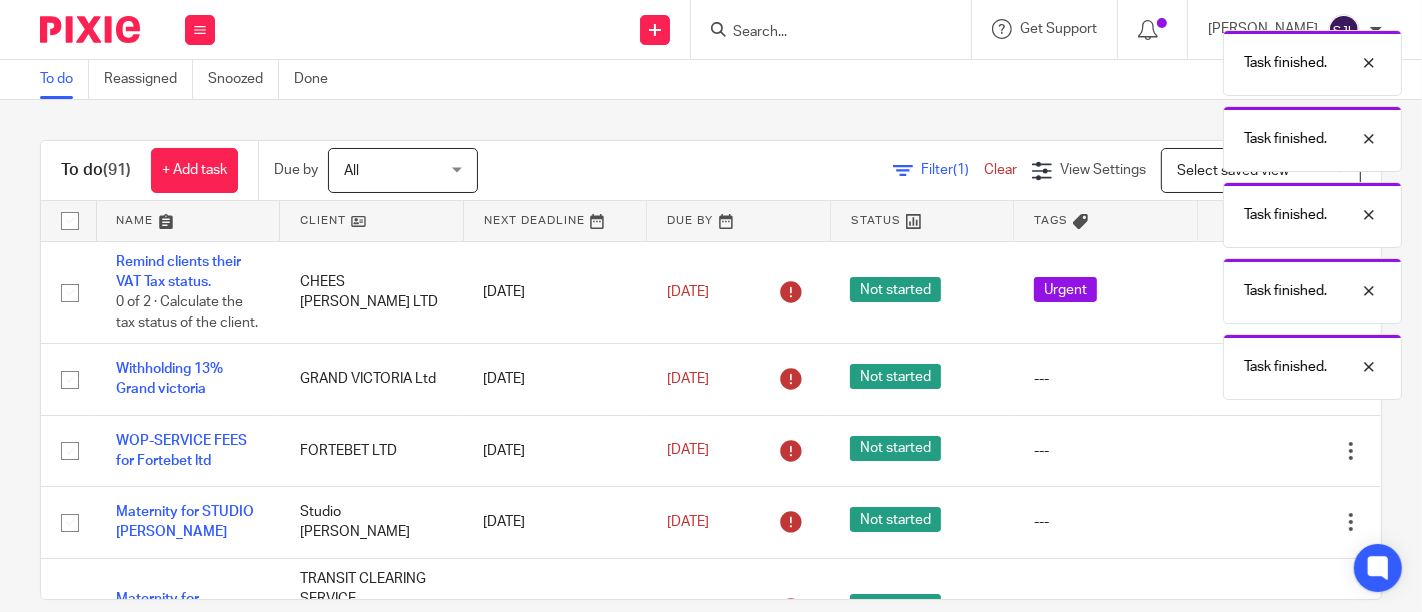 click at bounding box center [1251, 451] 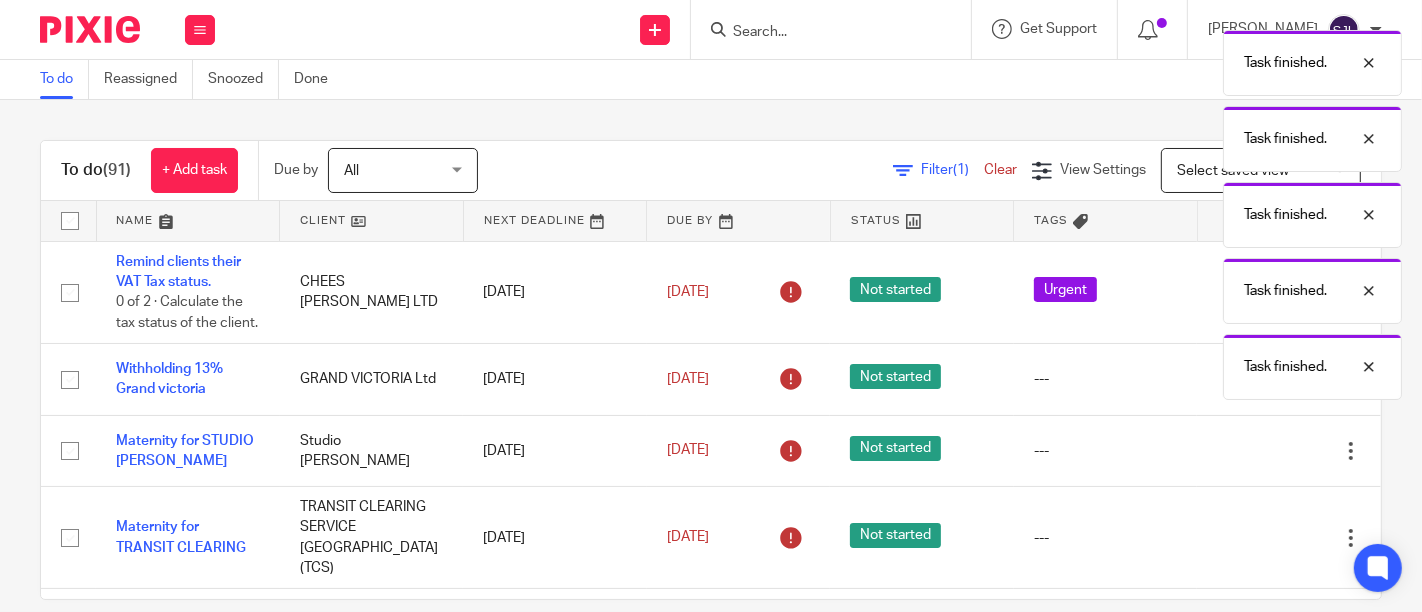 click at bounding box center [1251, 451] 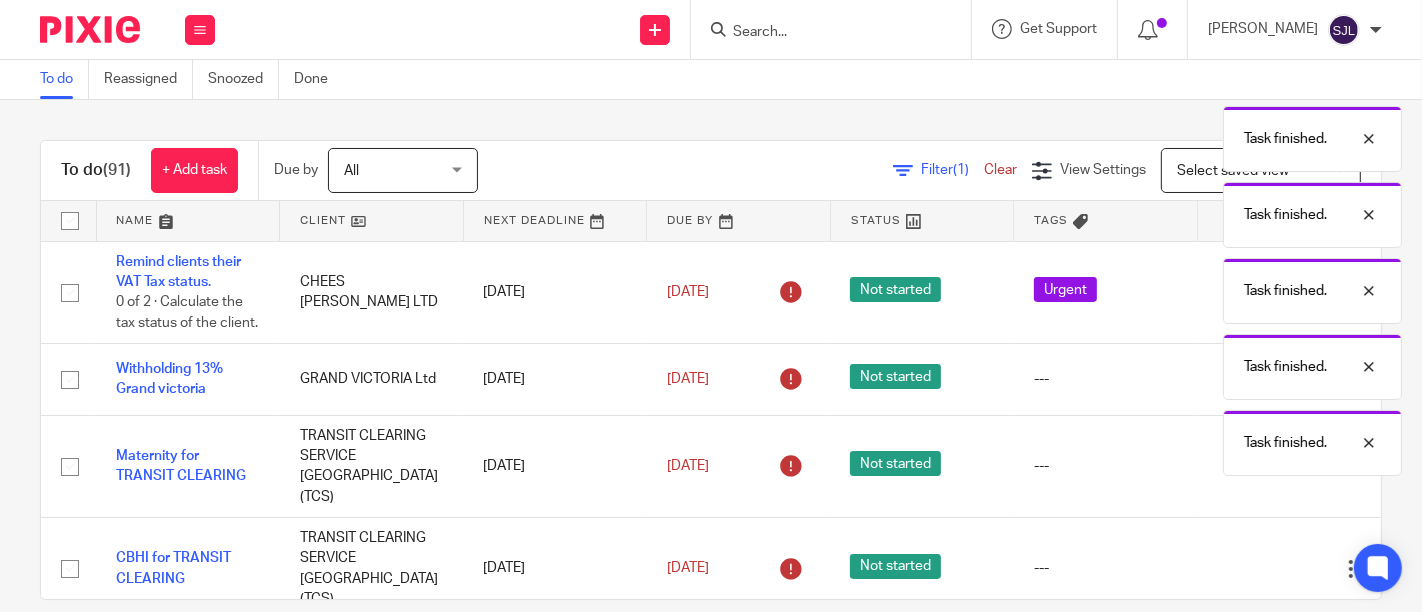 click at bounding box center (1251, 467) 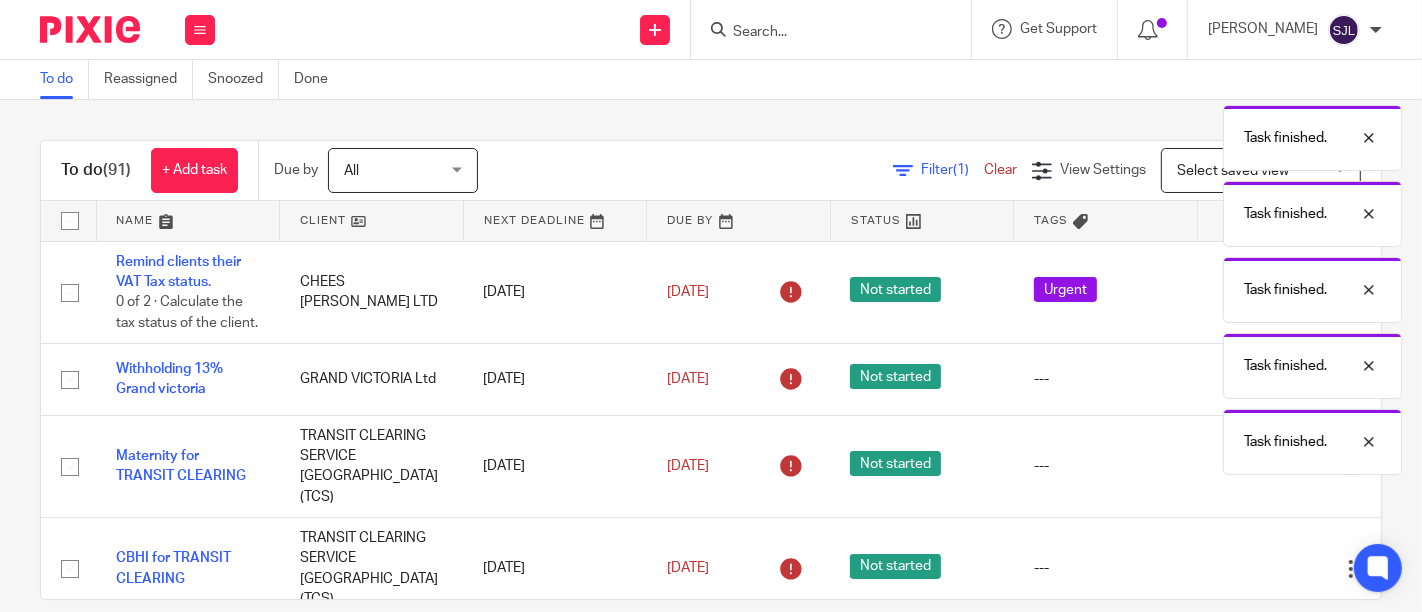 click at bounding box center [1251, 467] 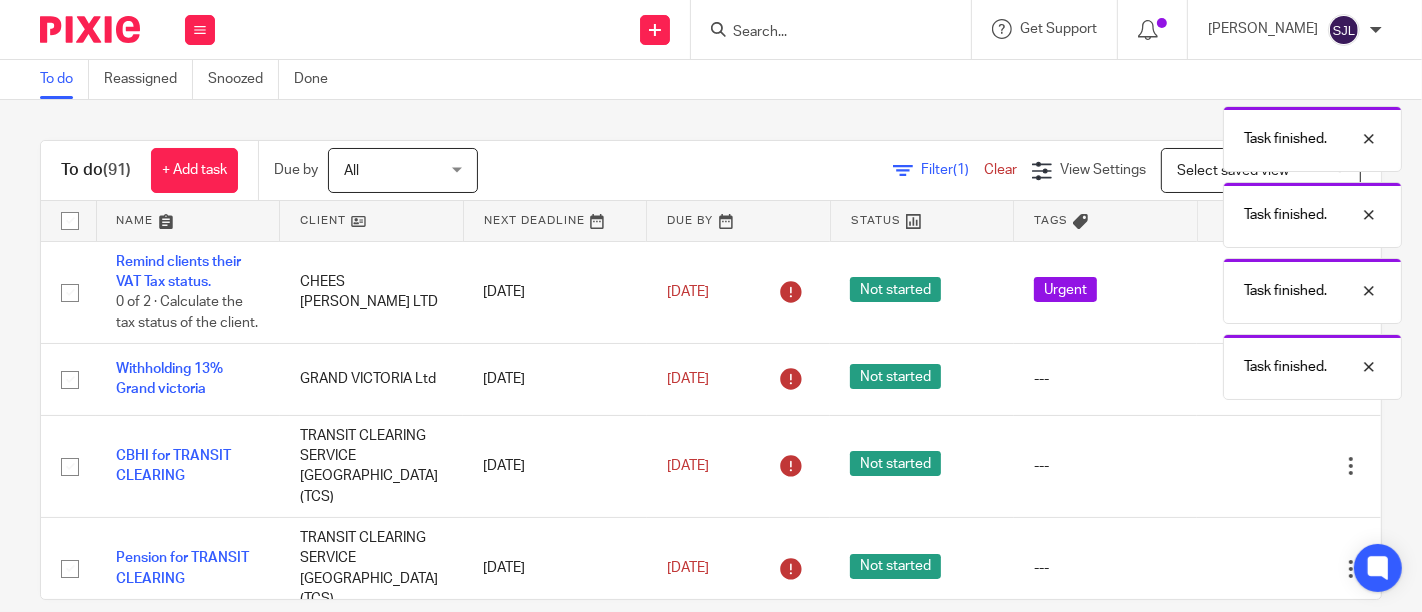 click at bounding box center [1251, 467] 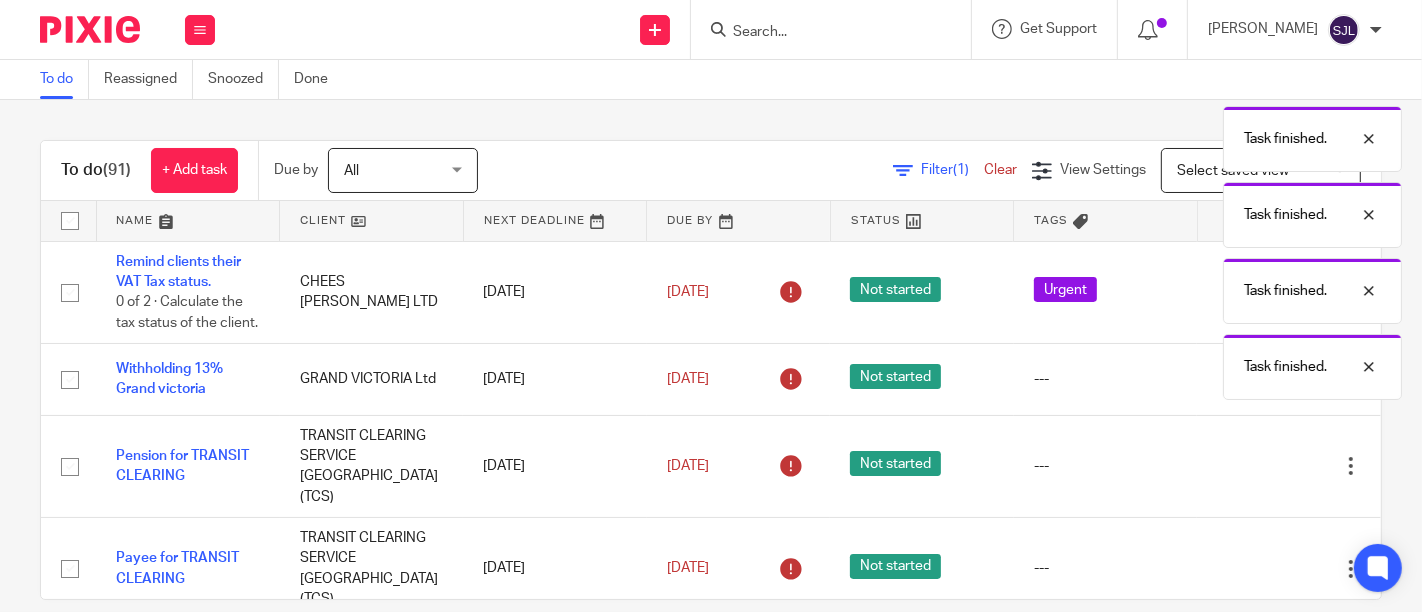 click at bounding box center [1251, 467] 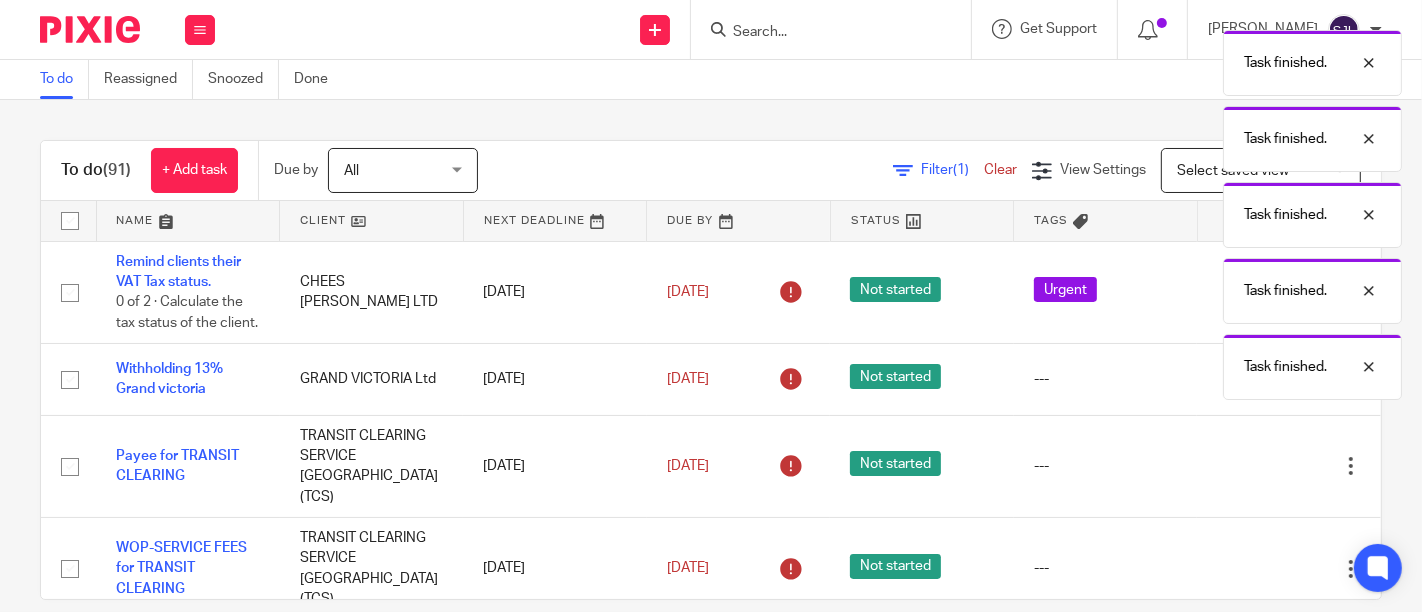 click on "Edit task
Delete" at bounding box center (1289, 466) 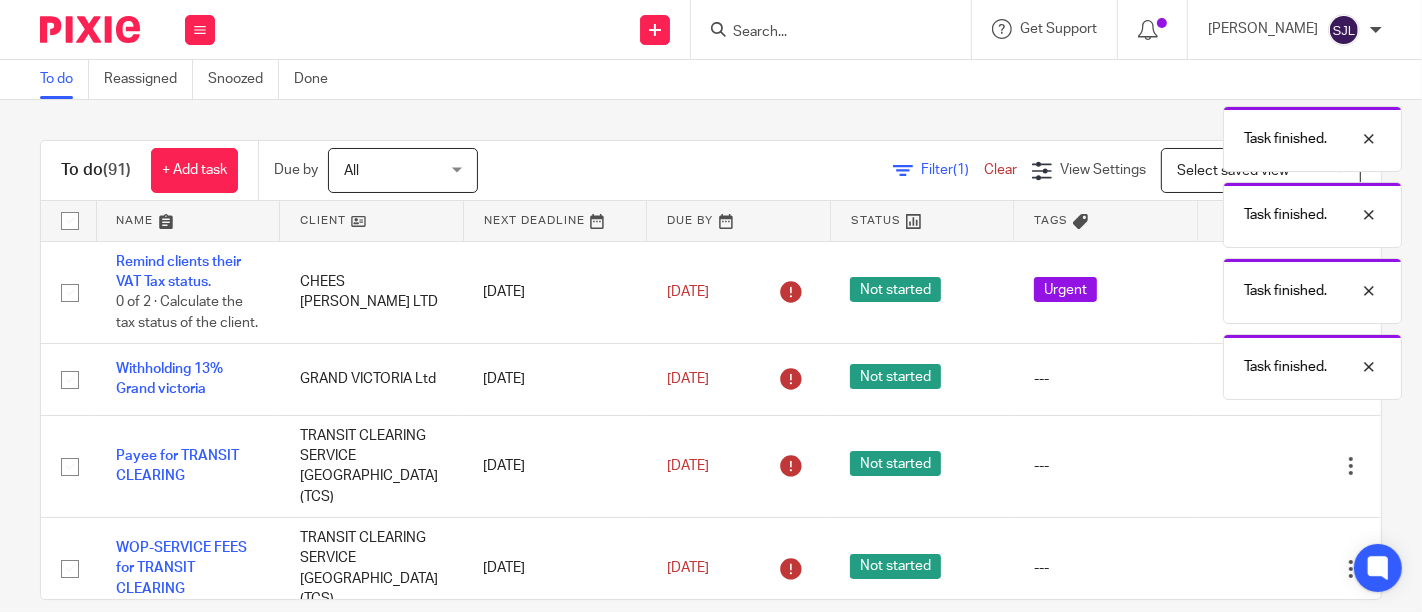 click at bounding box center [1251, 467] 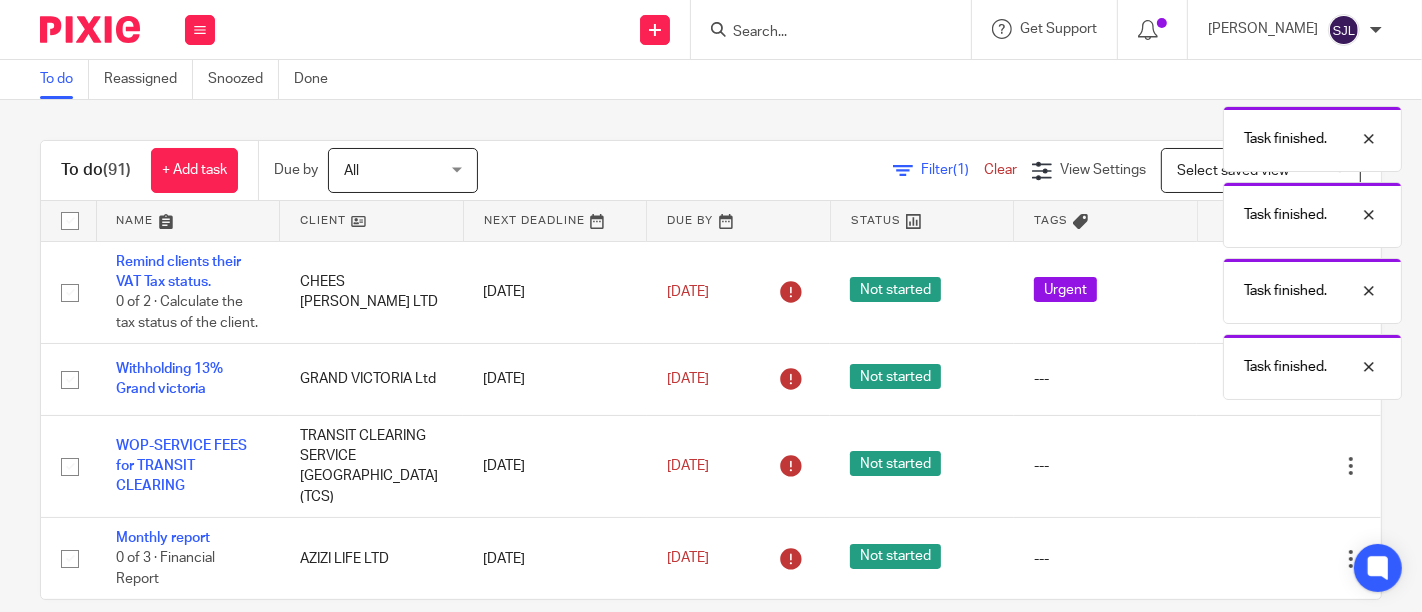 click at bounding box center [1251, 467] 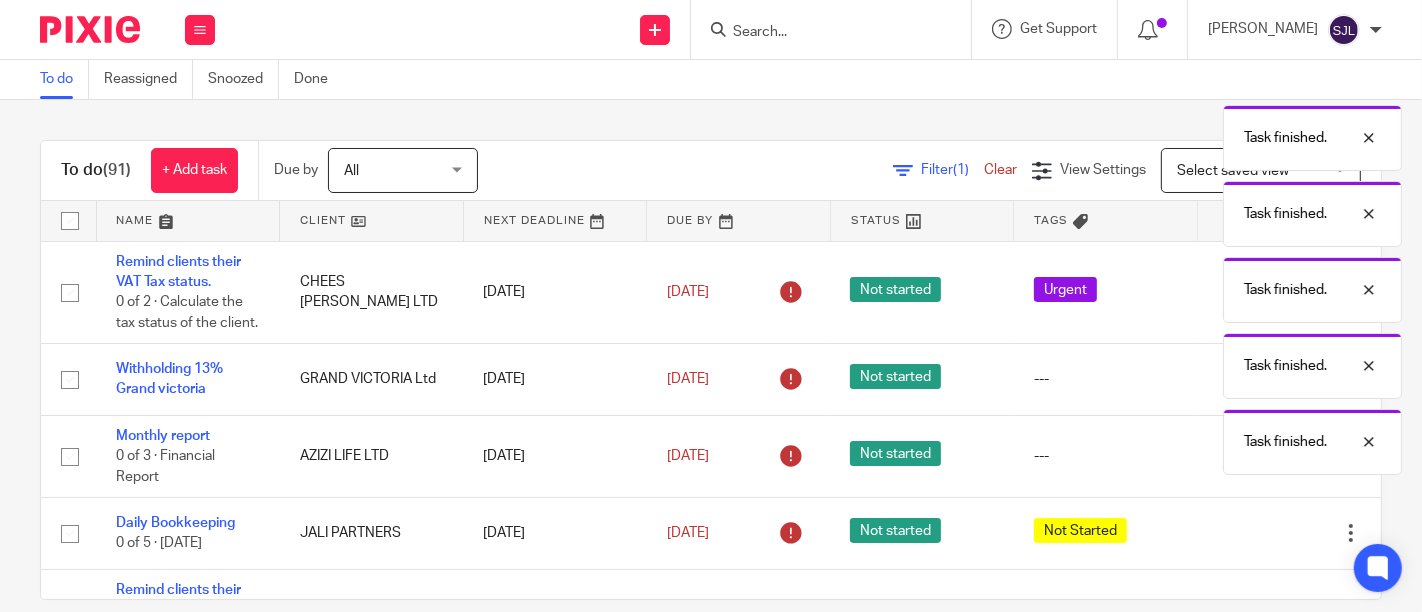 click at bounding box center [1251, 457] 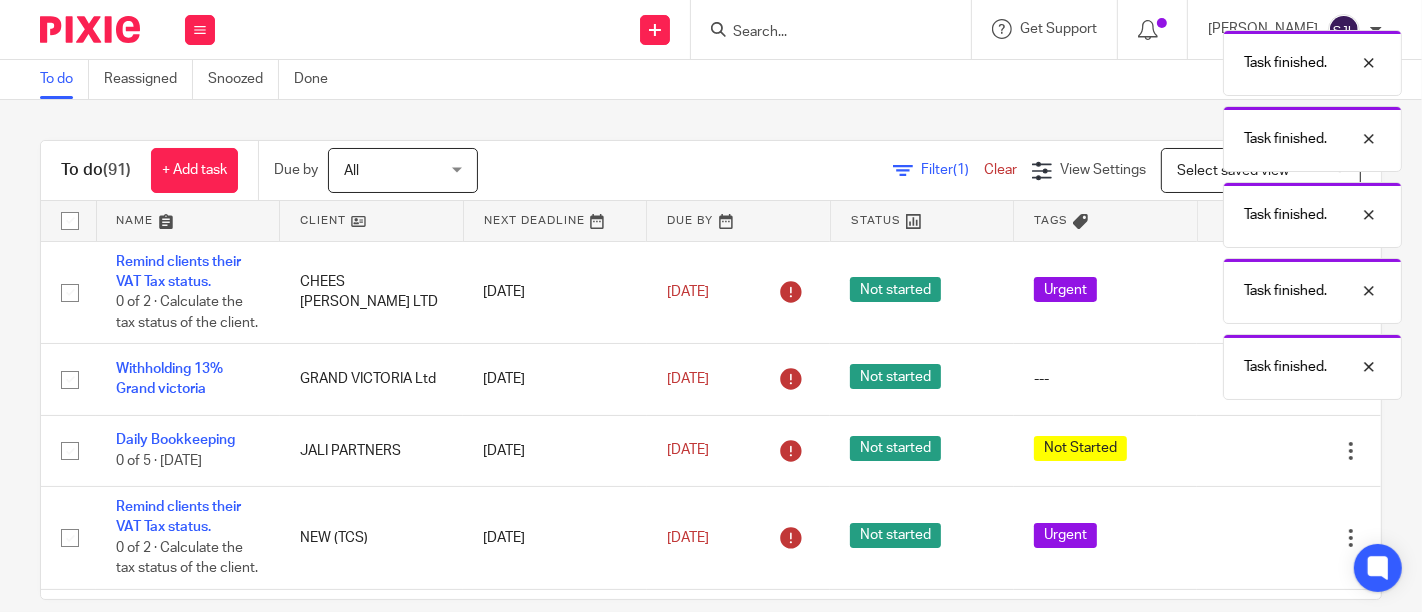 click at bounding box center (1251, 451) 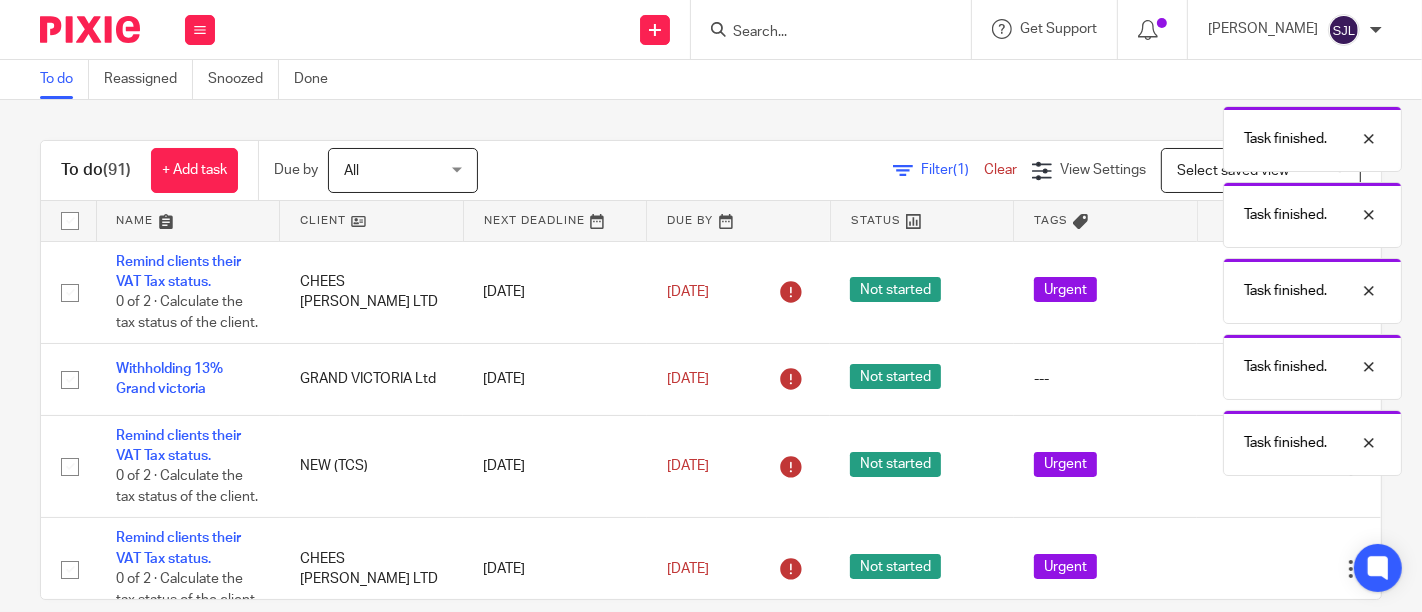 click on "Edit task
Delete" at bounding box center (1289, 466) 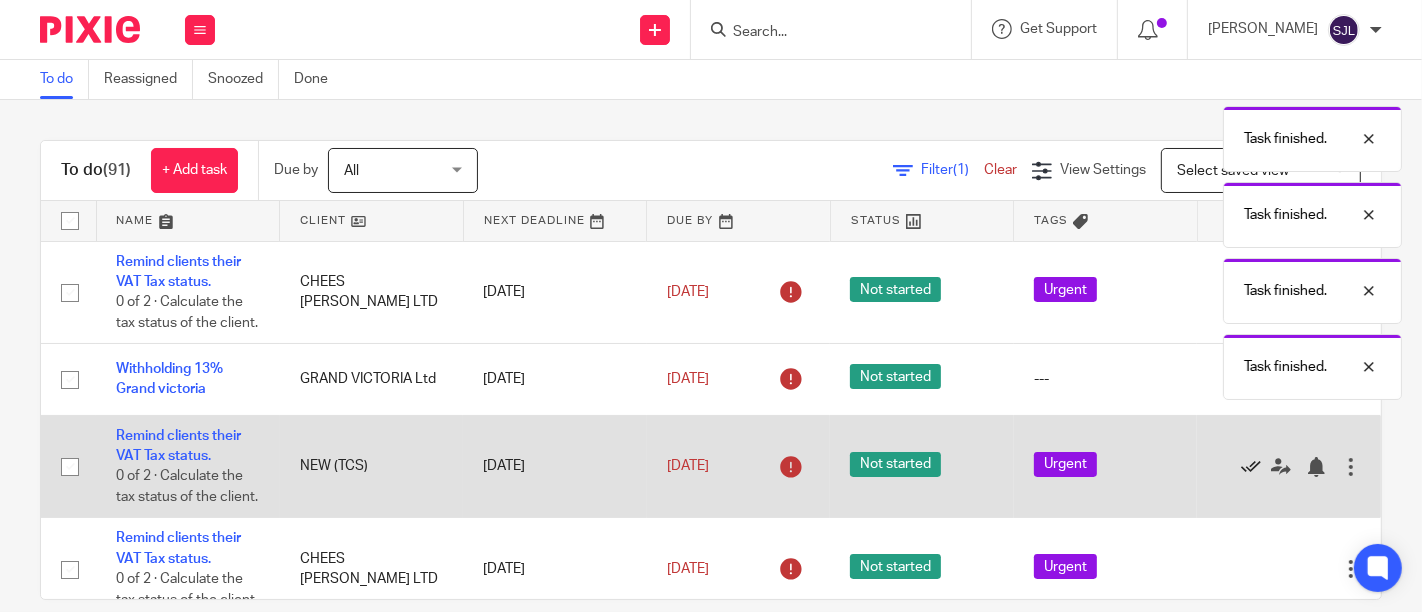 click at bounding box center [1251, 467] 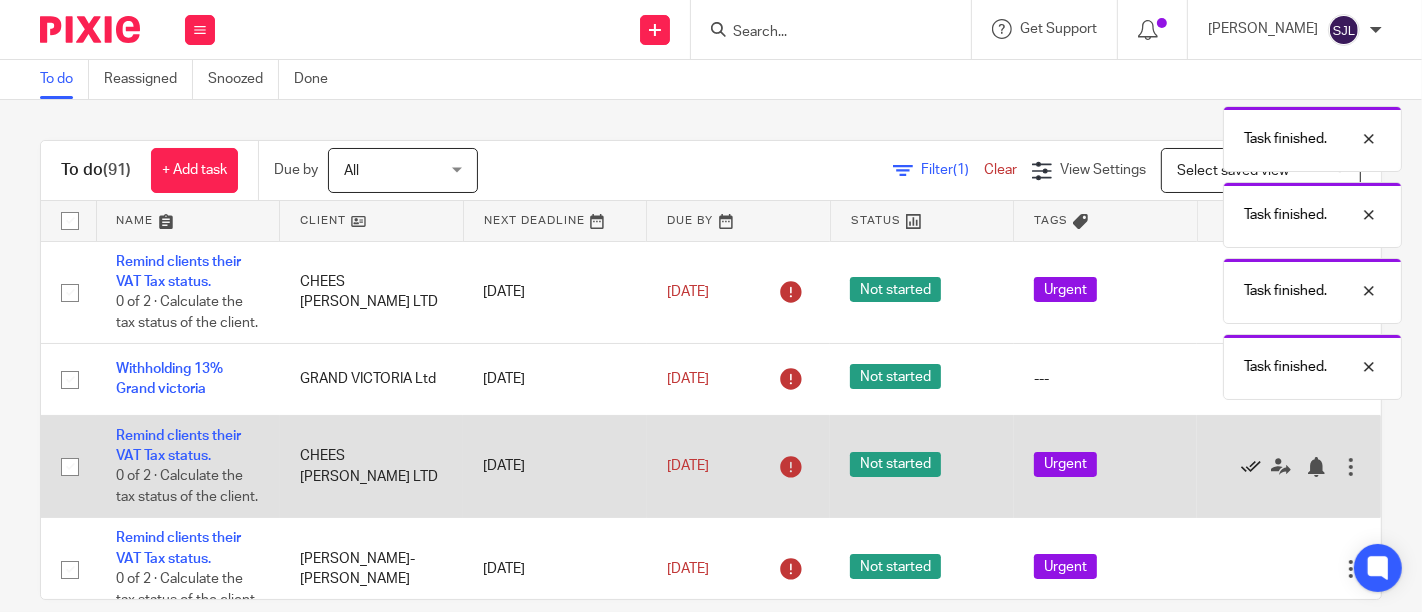 click at bounding box center [1251, 467] 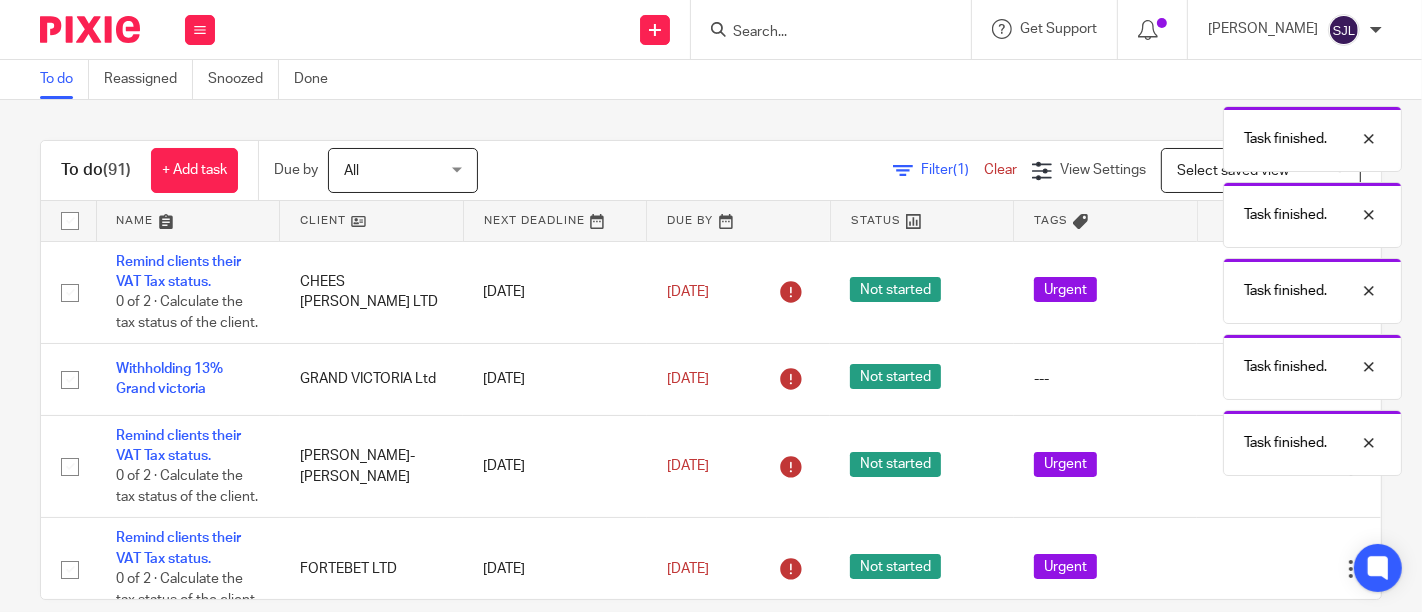 click at bounding box center [1251, 467] 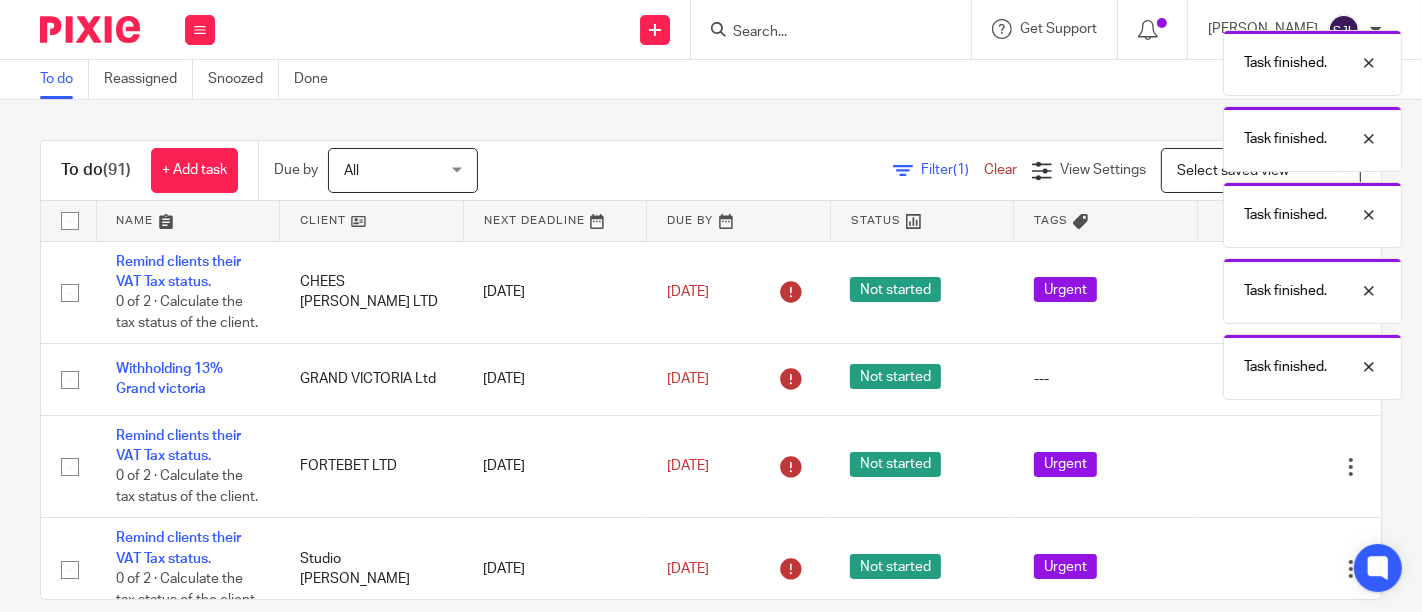 click at bounding box center [1251, 467] 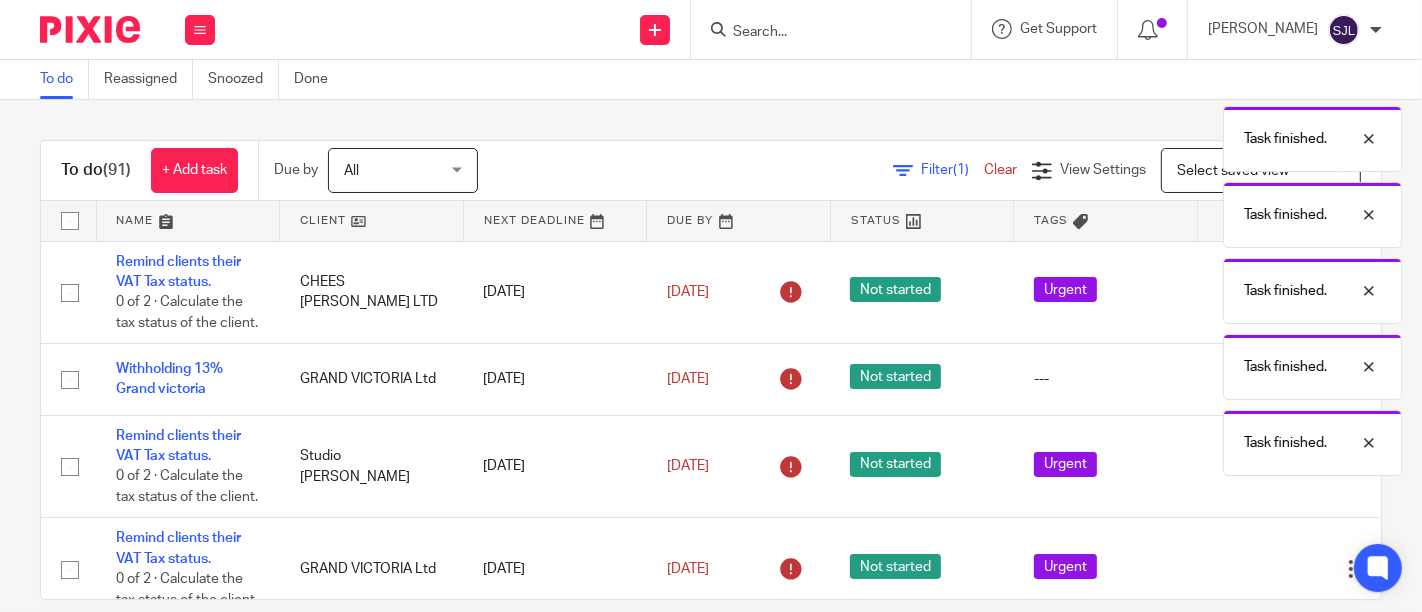 click at bounding box center (1251, 467) 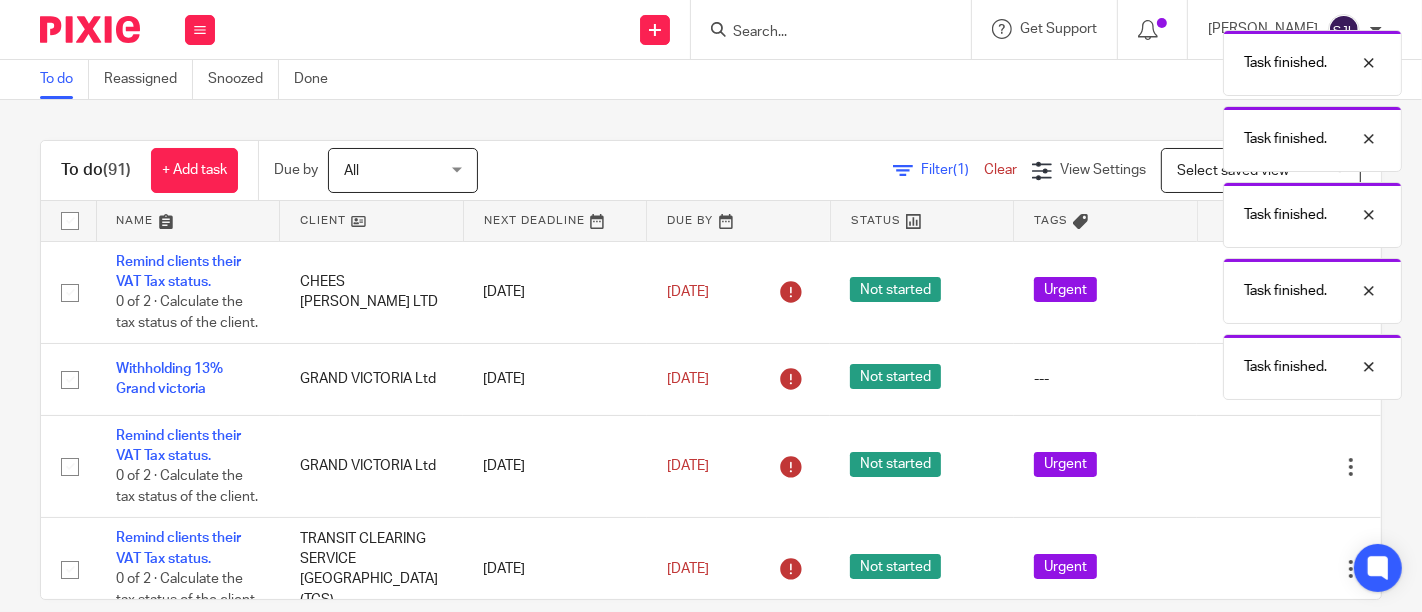 click at bounding box center [1251, 467] 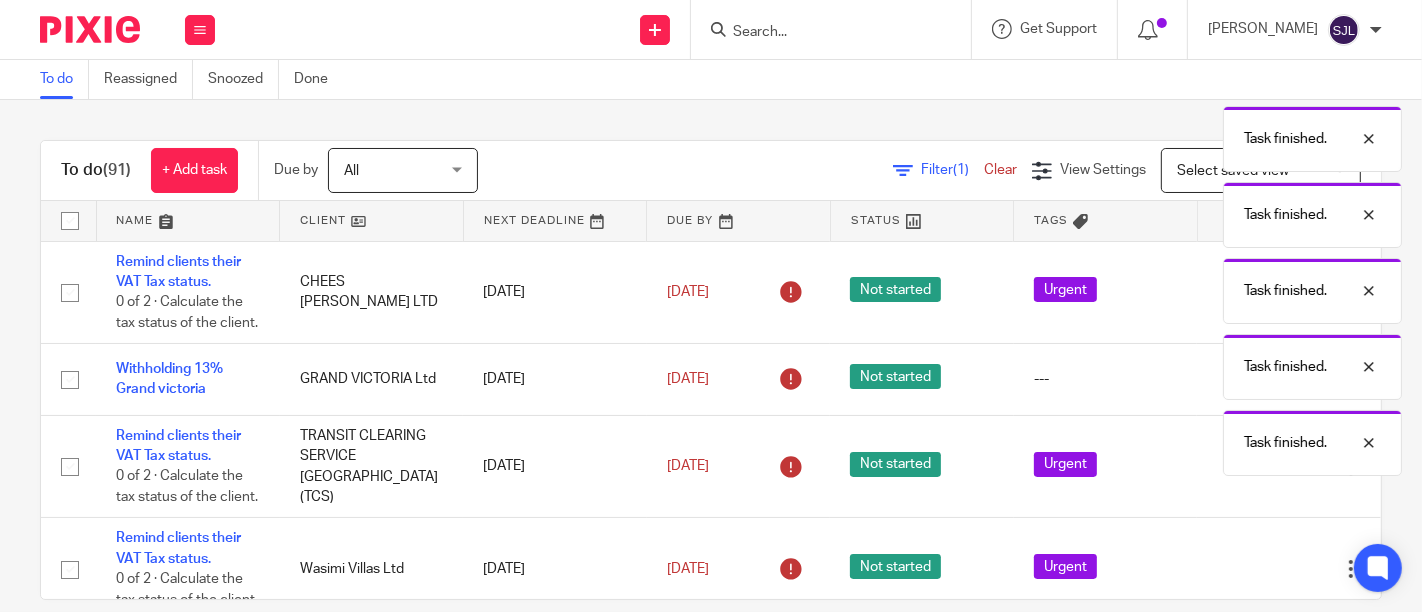 click at bounding box center [1251, 467] 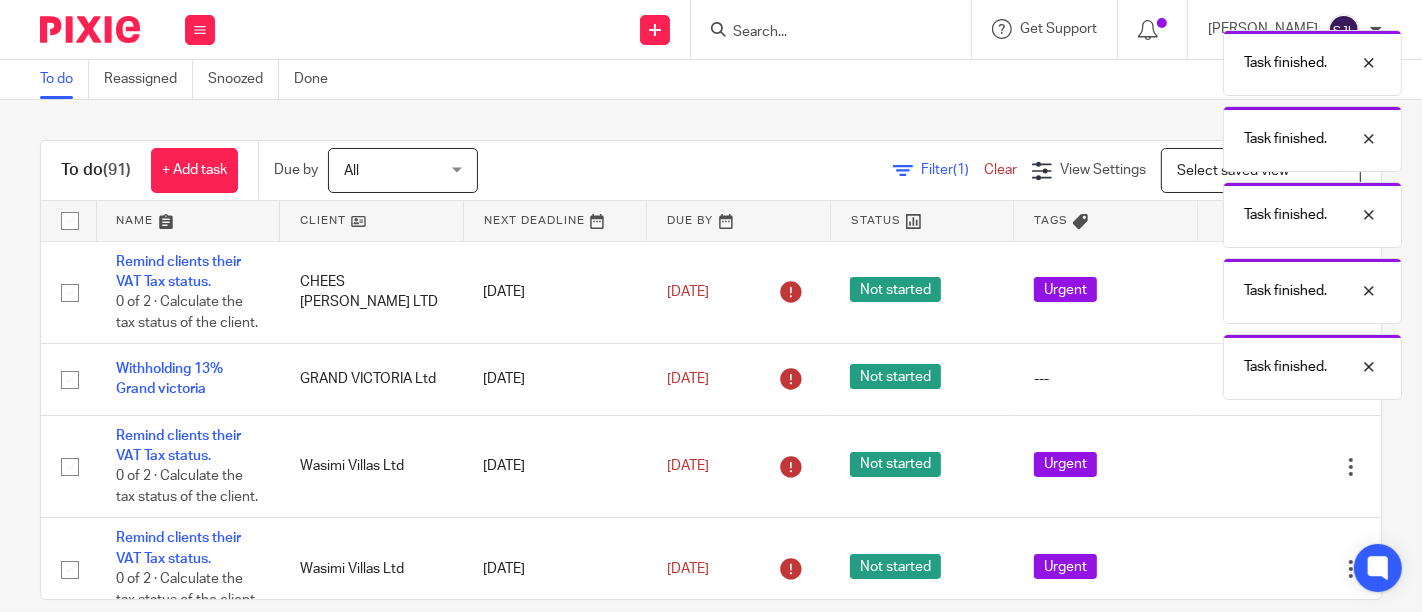 click at bounding box center (1251, 467) 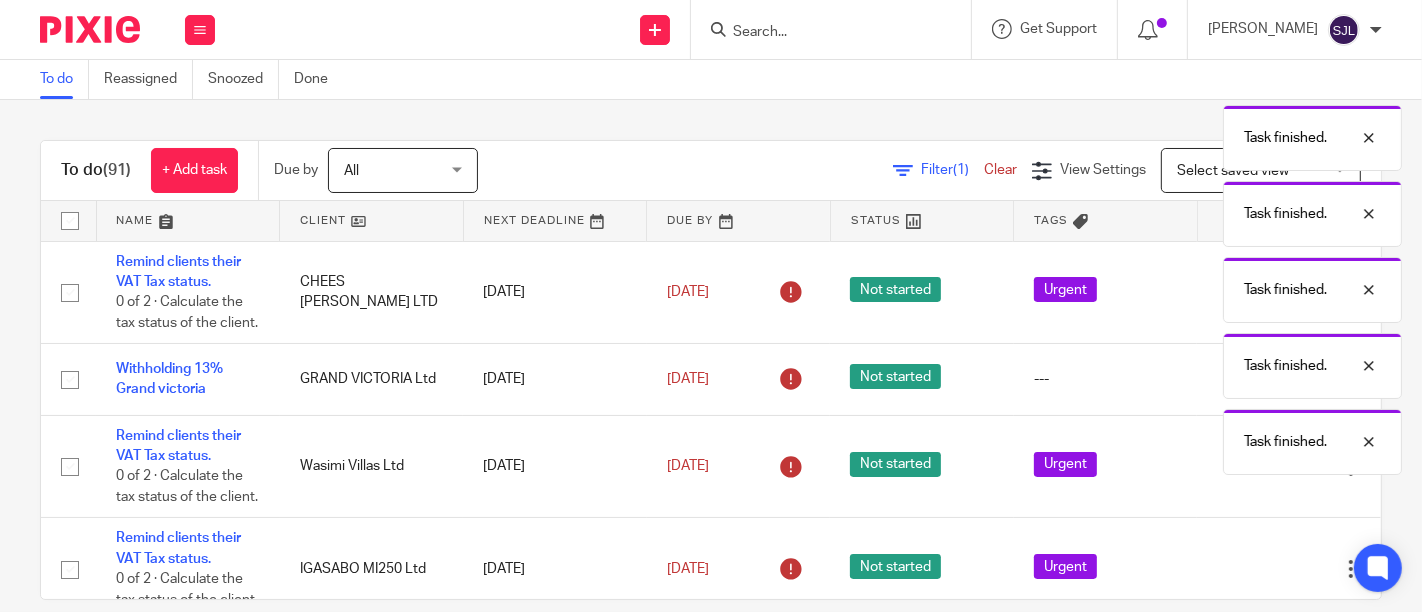 click at bounding box center [1251, 467] 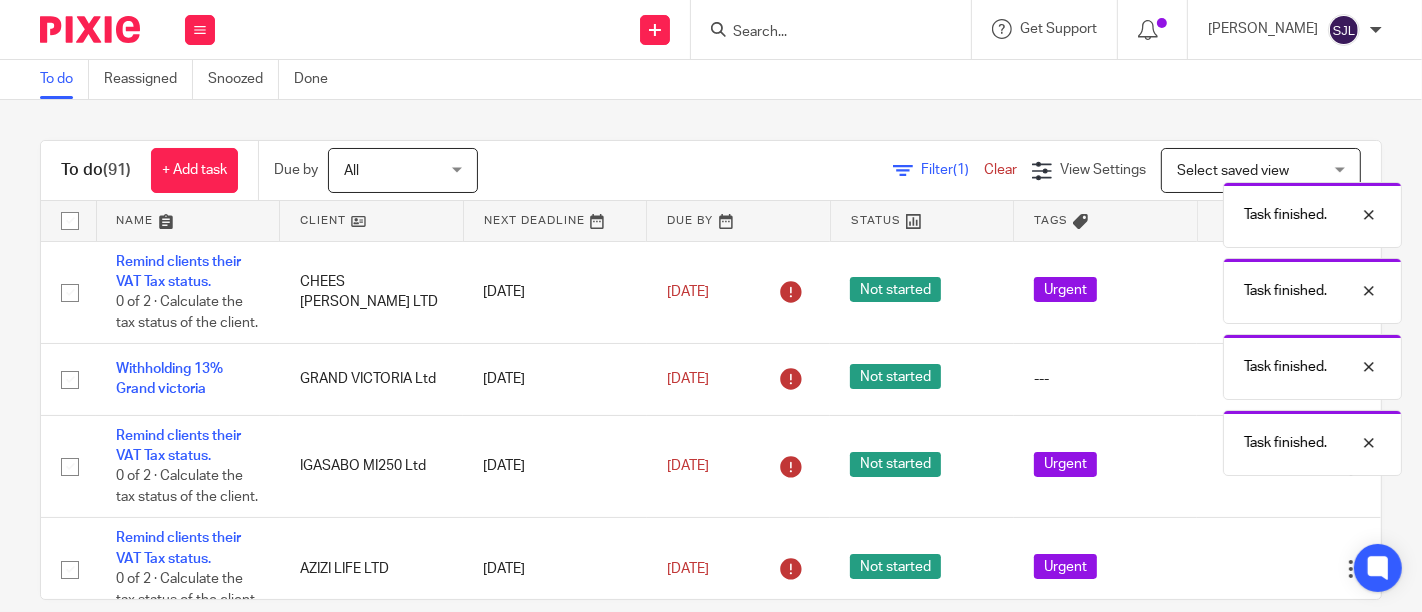 click on "Work
Email
Clients
Team
Reports
Work
Email
Clients
Team
Reports
Settings
Send new email
Create task
Add client" at bounding box center (711, 306) 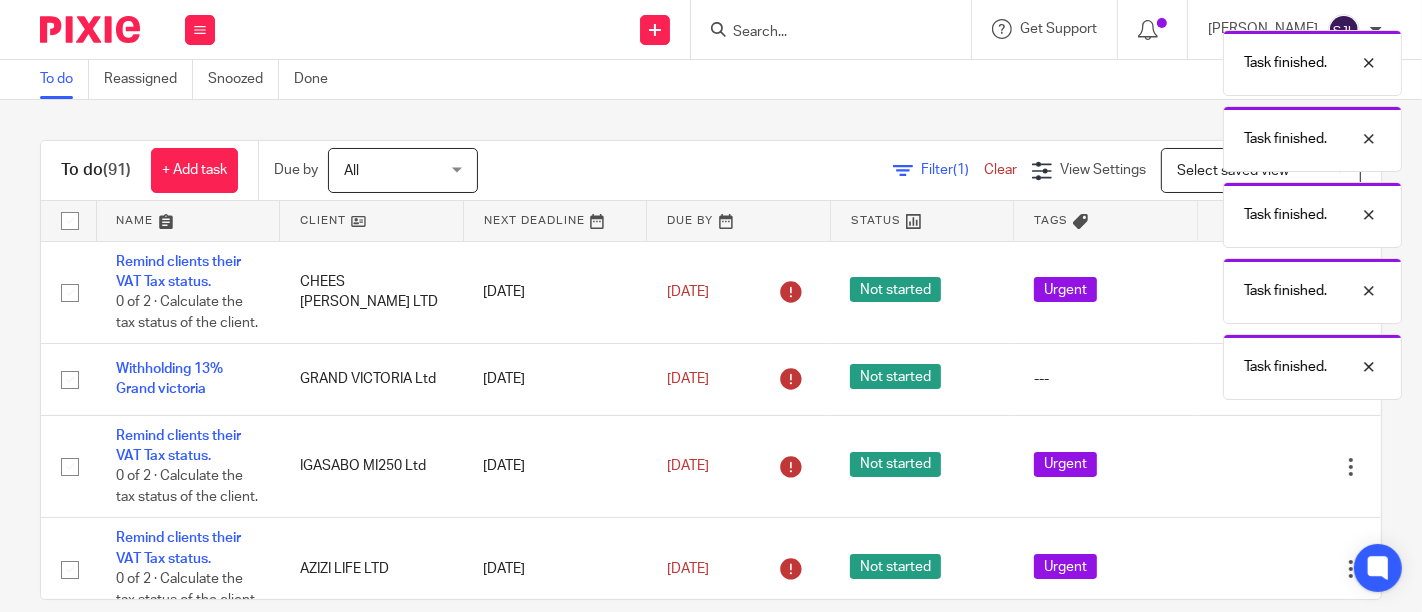 click at bounding box center (1251, 467) 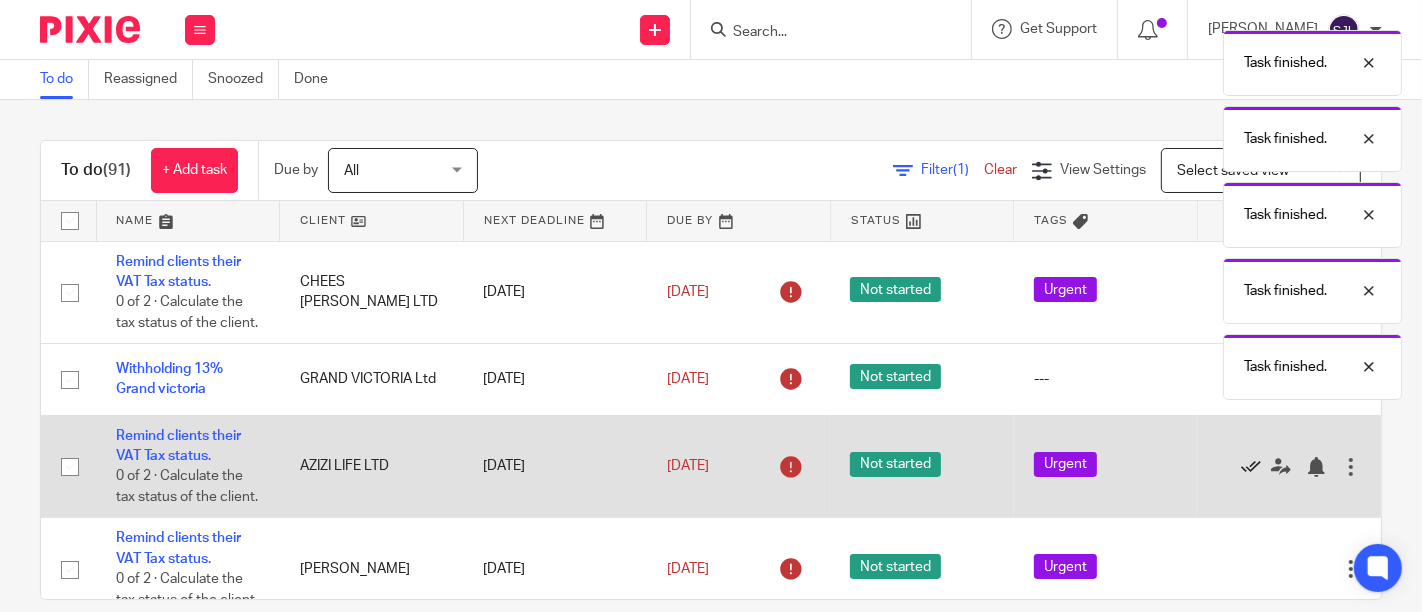 click at bounding box center [1251, 467] 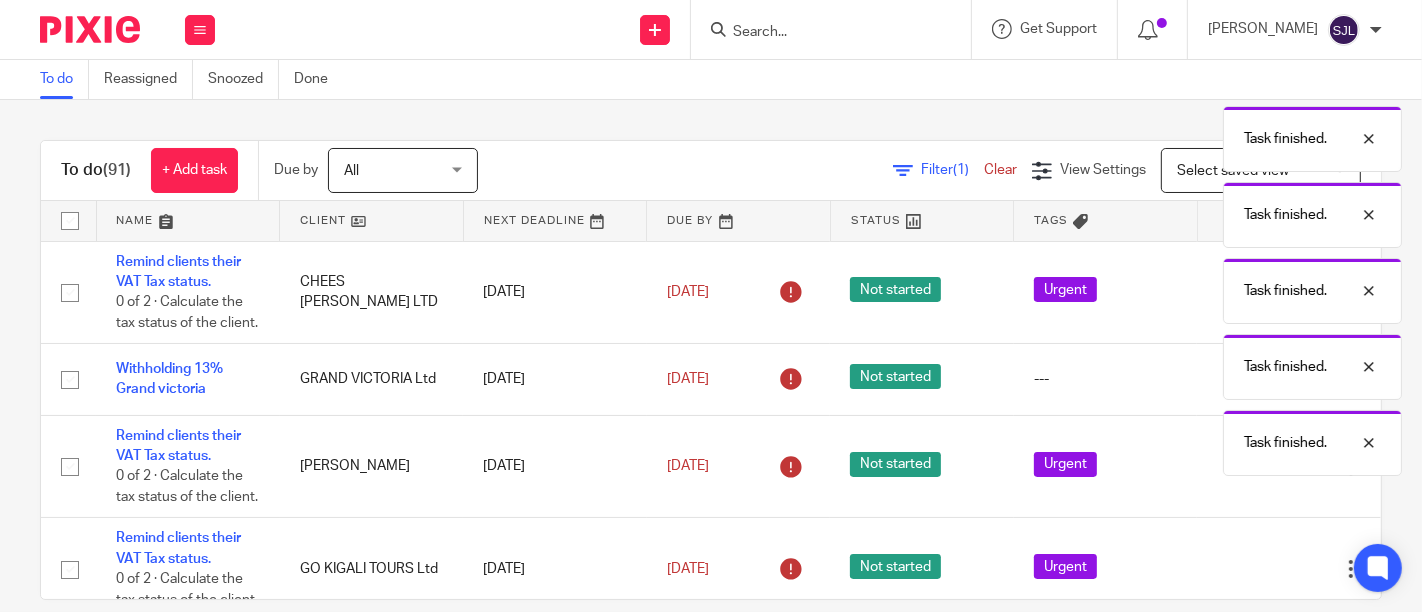 click at bounding box center (1251, 467) 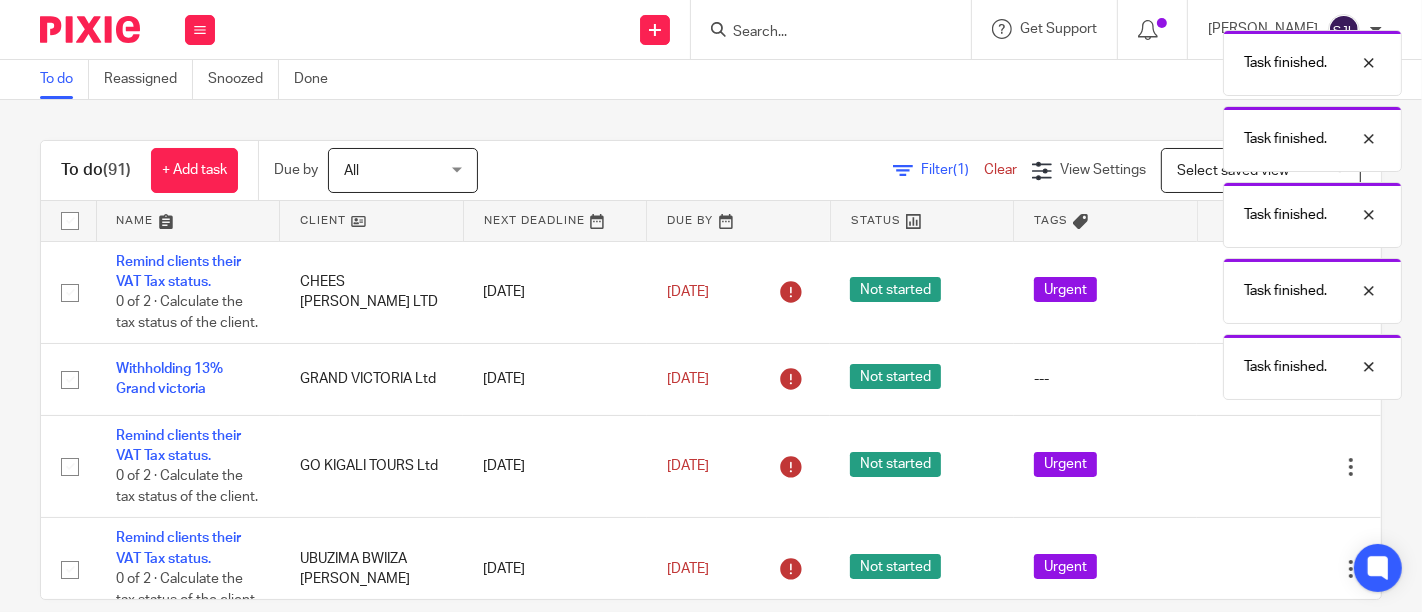 click at bounding box center (1251, 467) 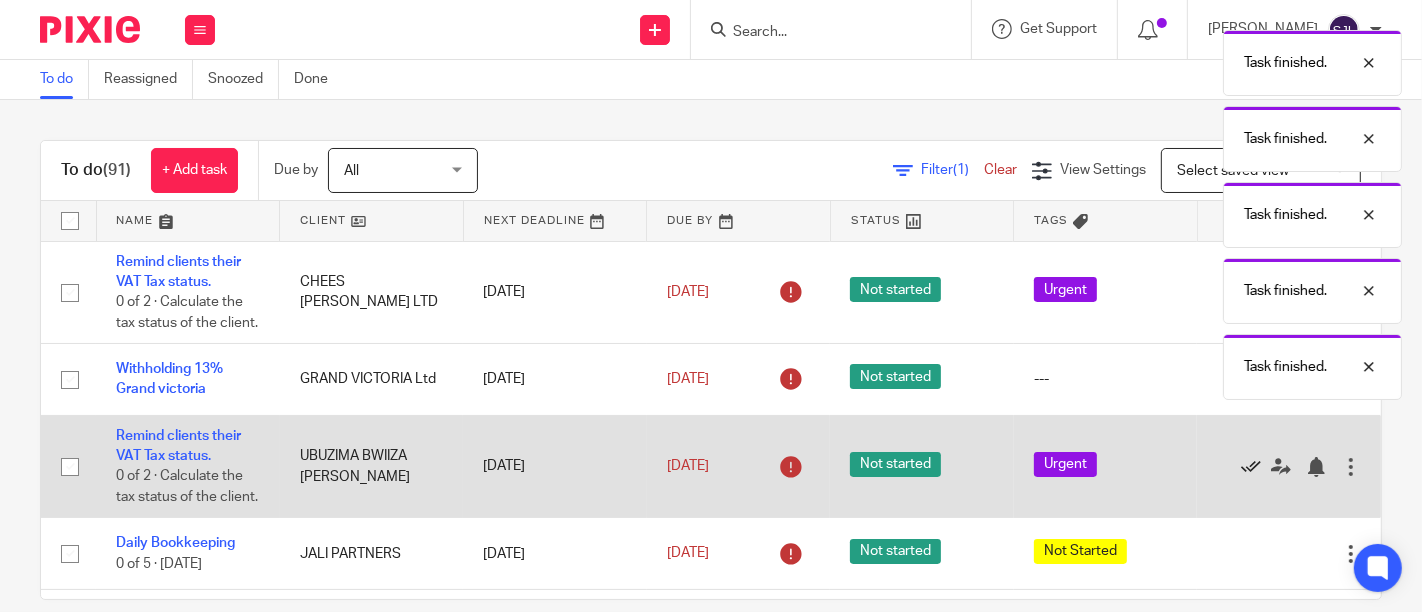 click at bounding box center (1251, 467) 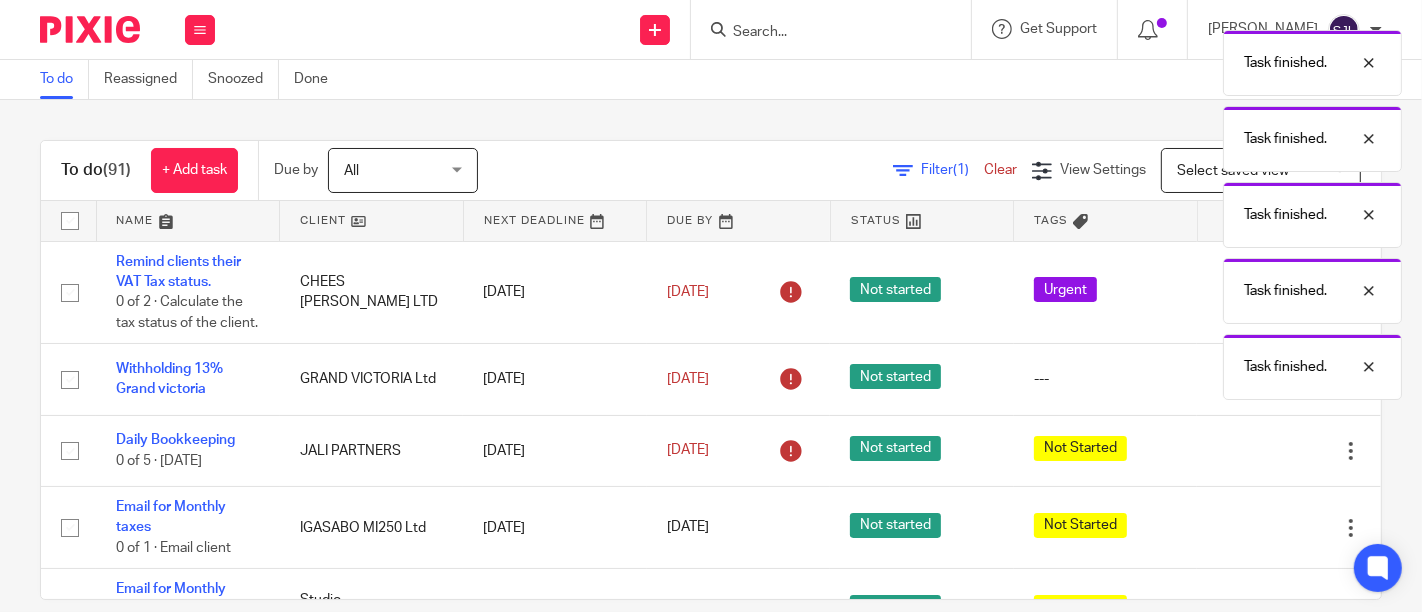 click on "Edit task
Delete" at bounding box center (1289, 451) 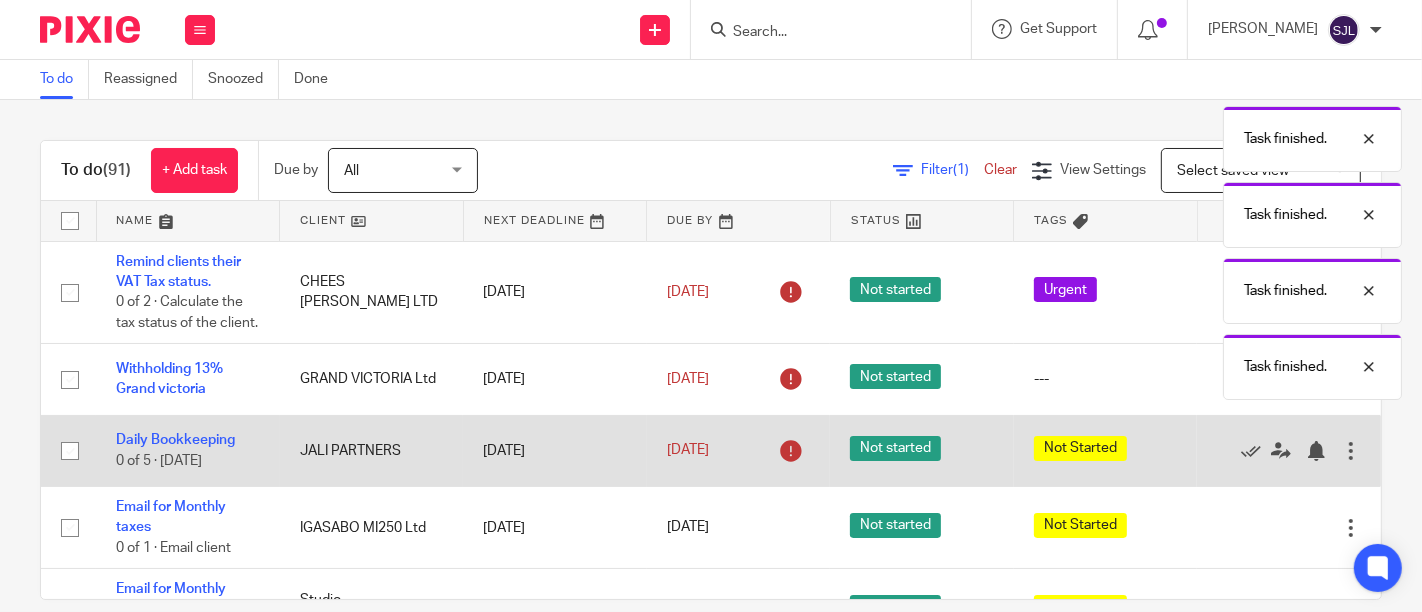 click on "Edit task
Delete" at bounding box center (1289, 451) 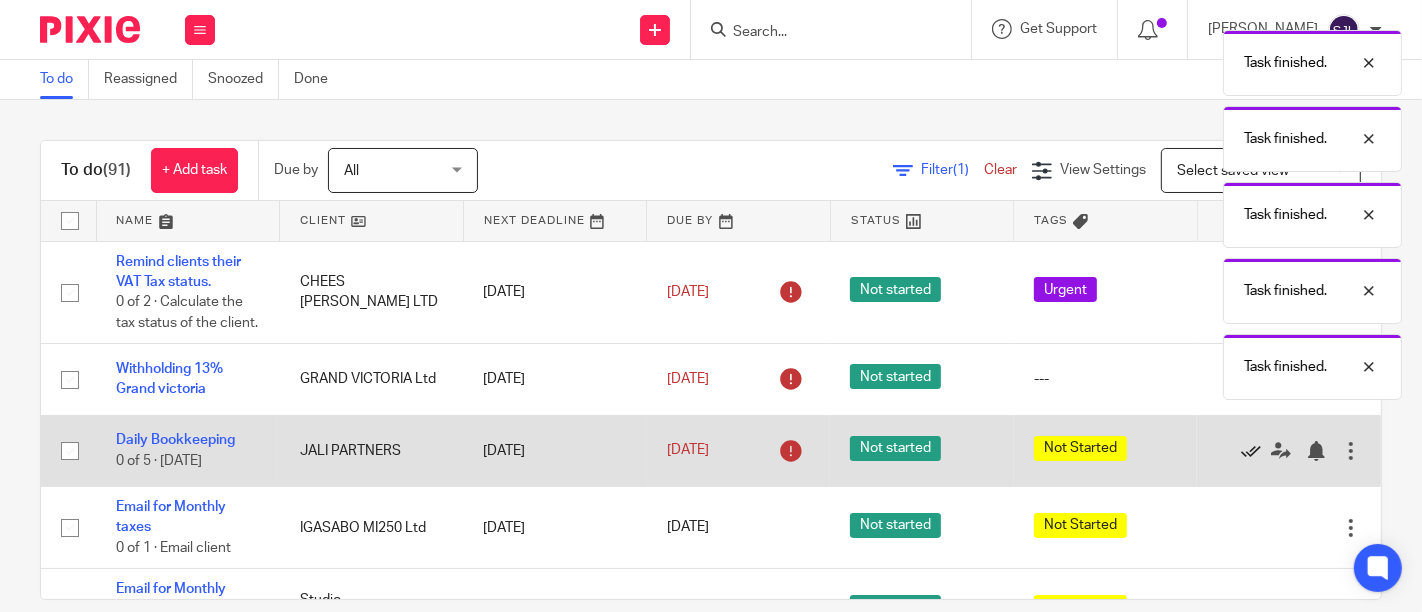 click at bounding box center (1251, 451) 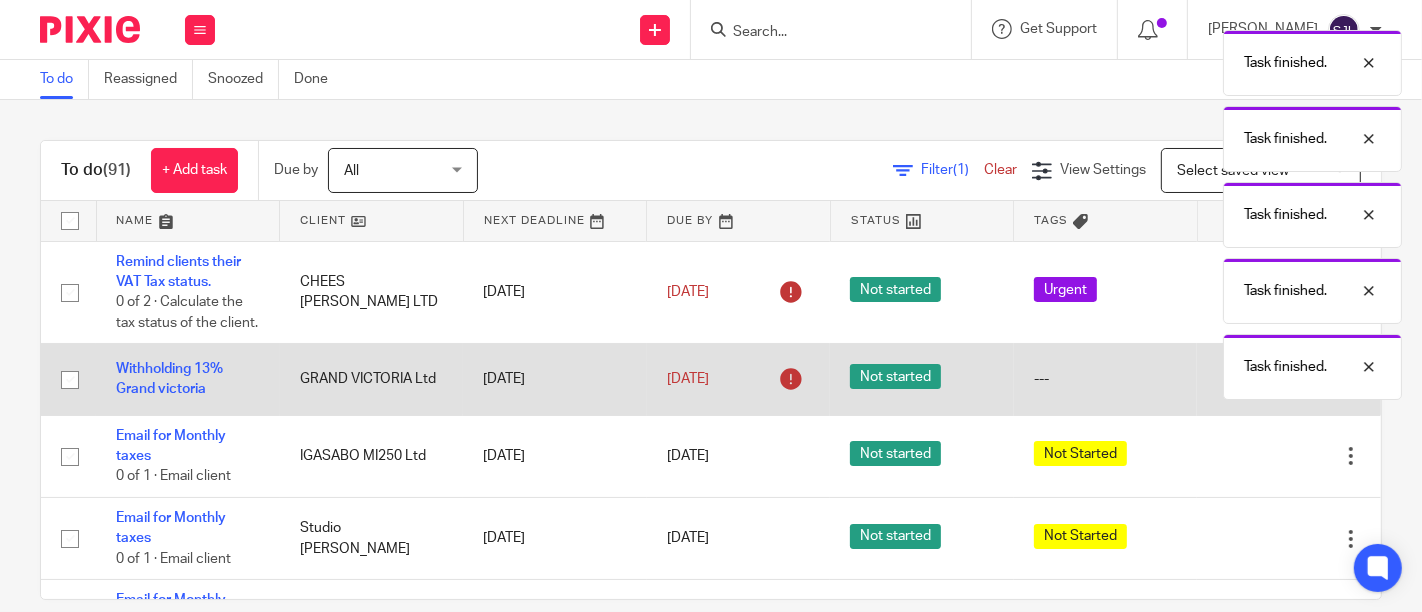 click at bounding box center [1251, 380] 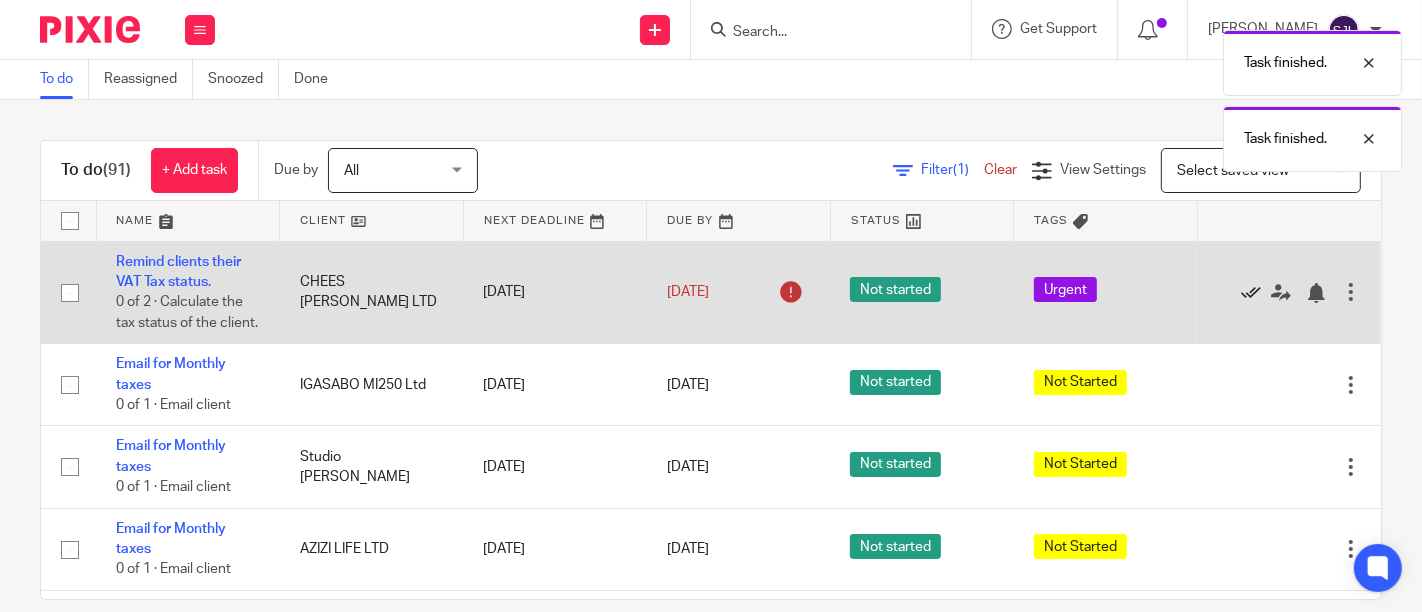 click at bounding box center (1251, 293) 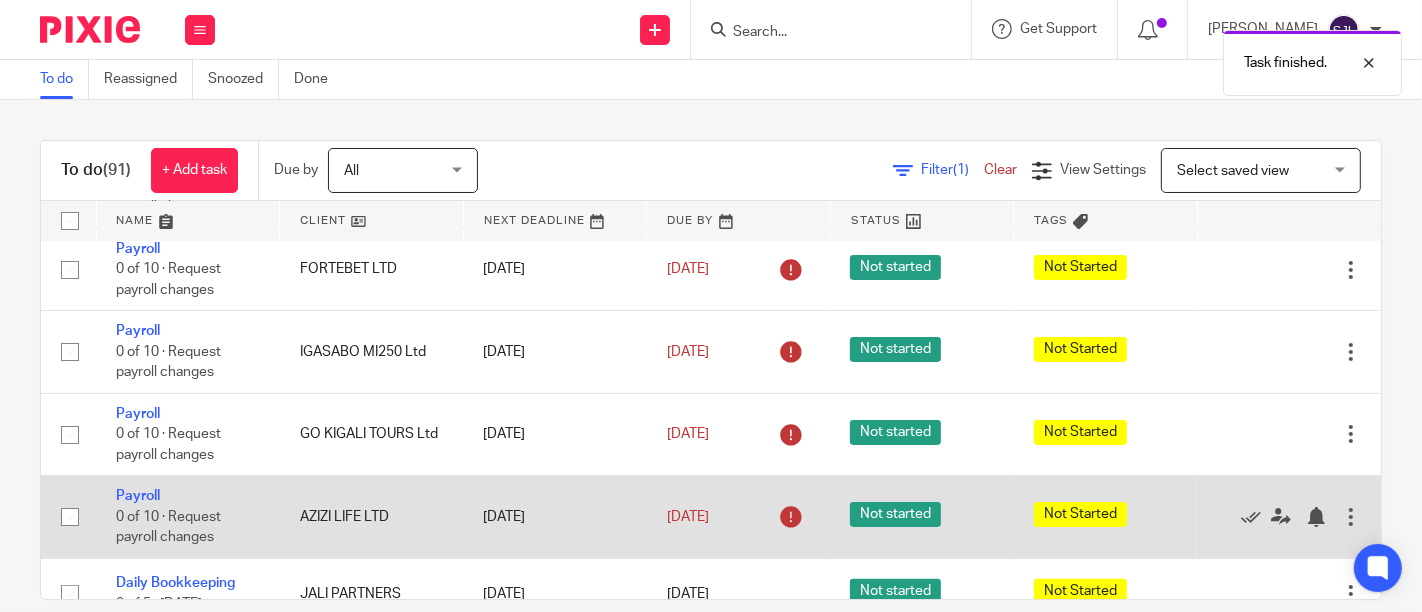 scroll, scrollTop: 430, scrollLeft: 0, axis: vertical 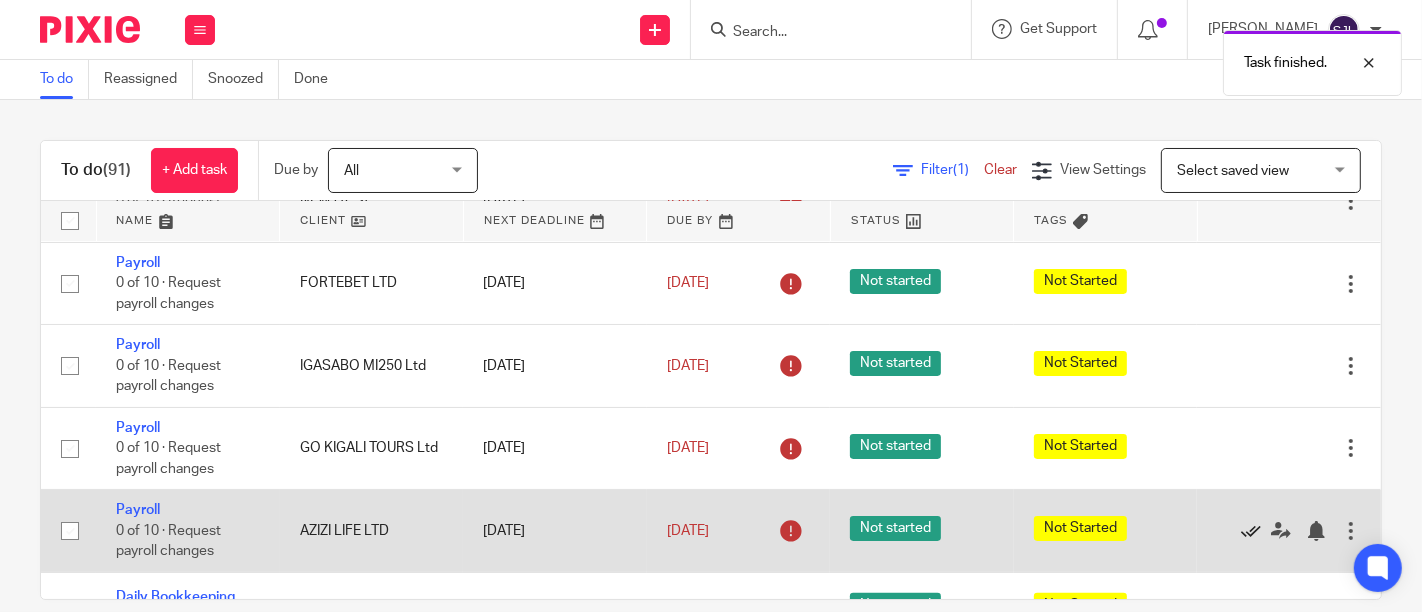 click at bounding box center (1251, 531) 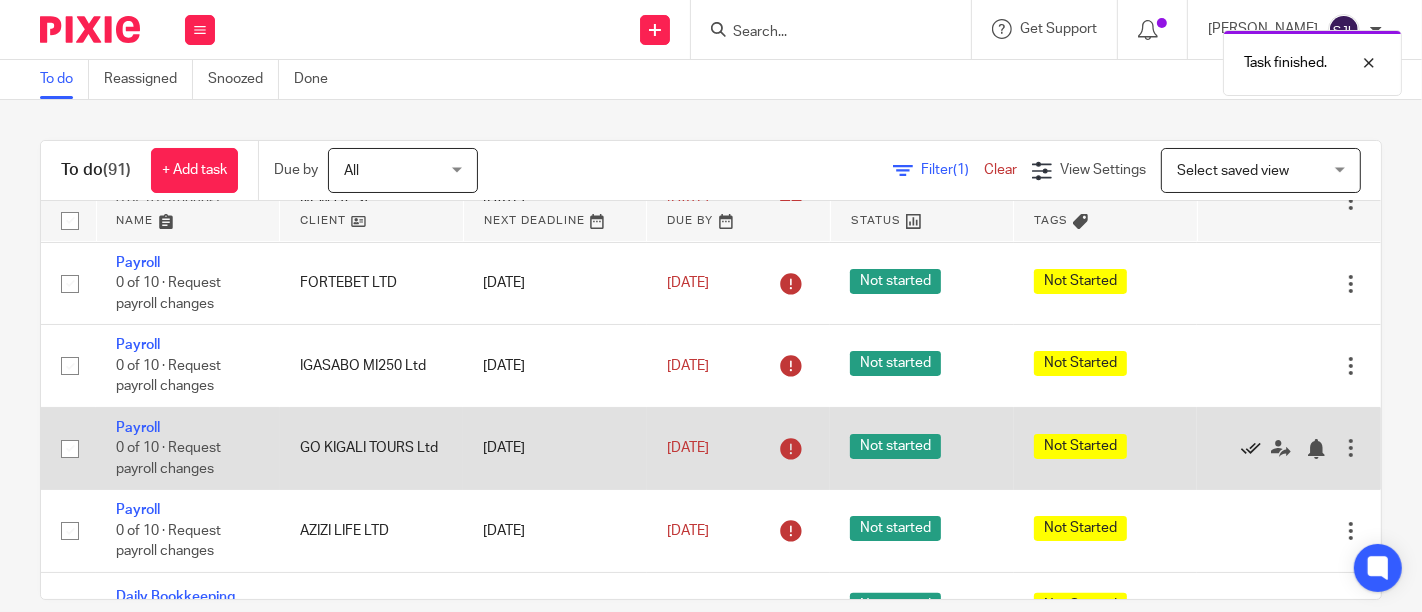 click at bounding box center (1251, 449) 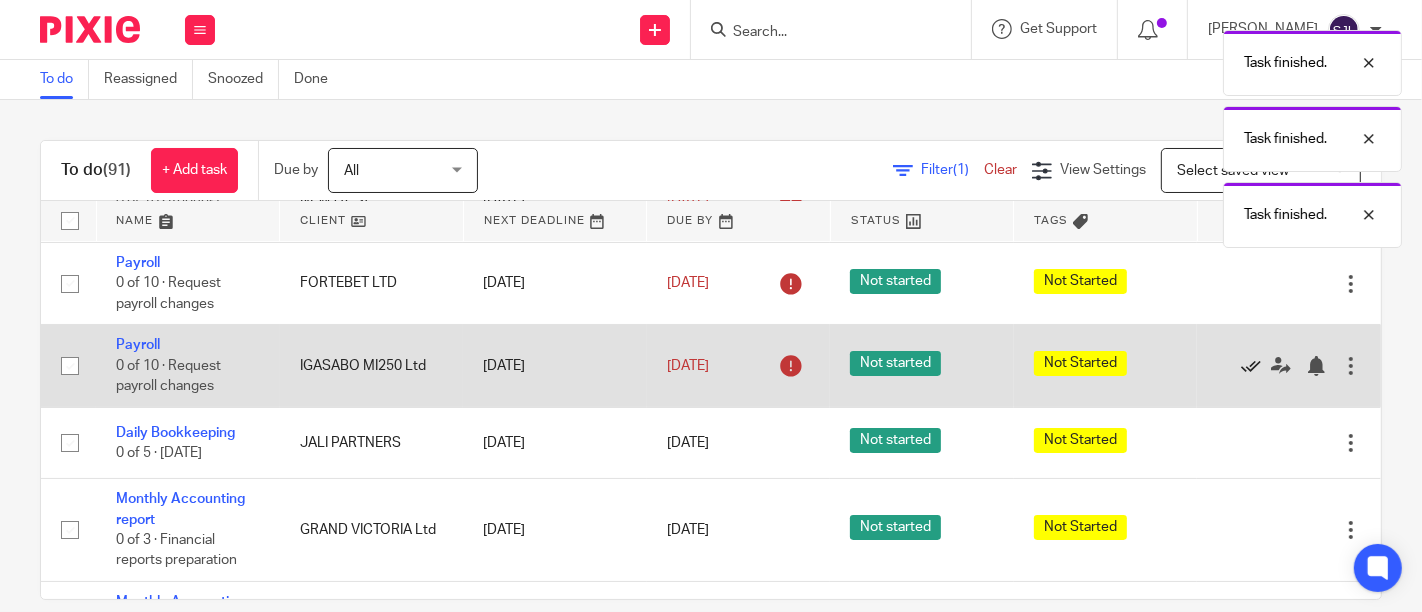 click at bounding box center [1251, 366] 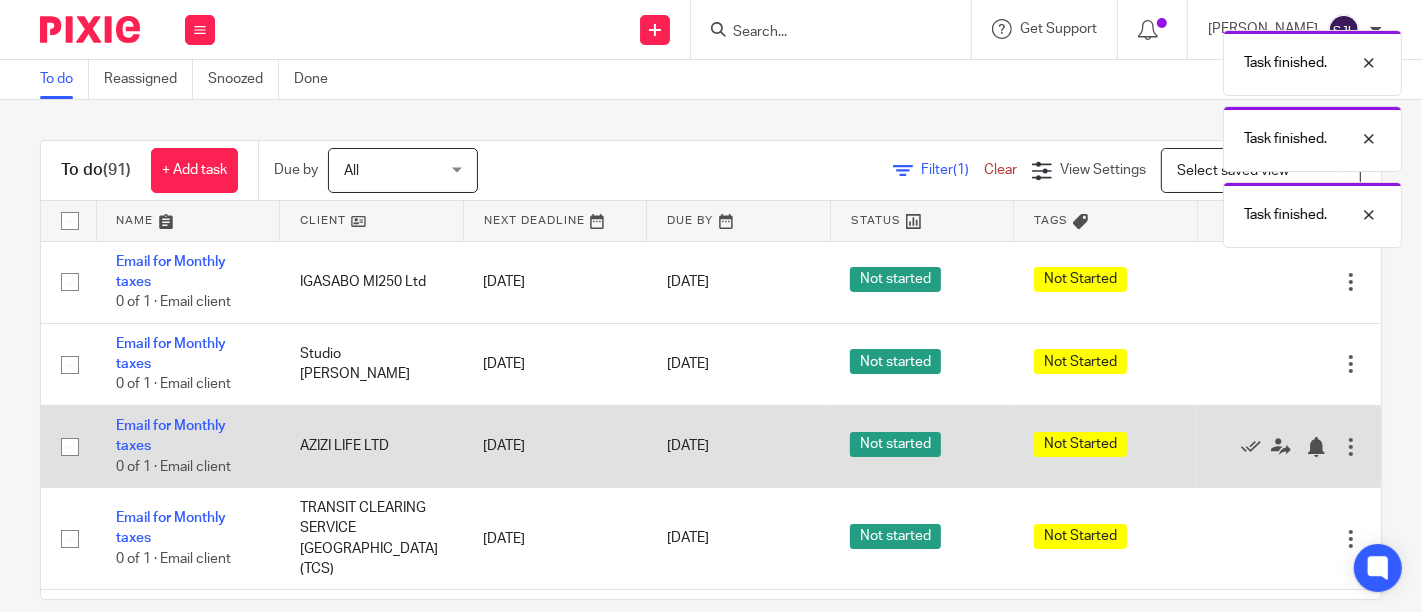 scroll, scrollTop: 111, scrollLeft: 0, axis: vertical 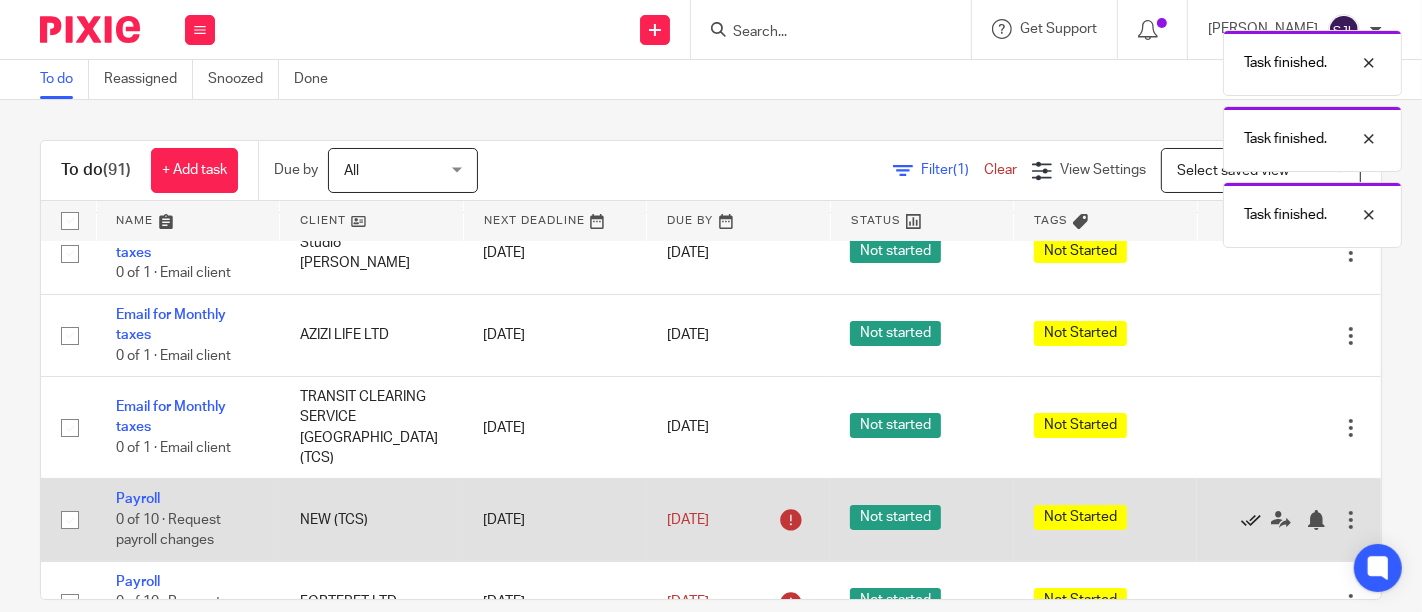 click at bounding box center [1251, 520] 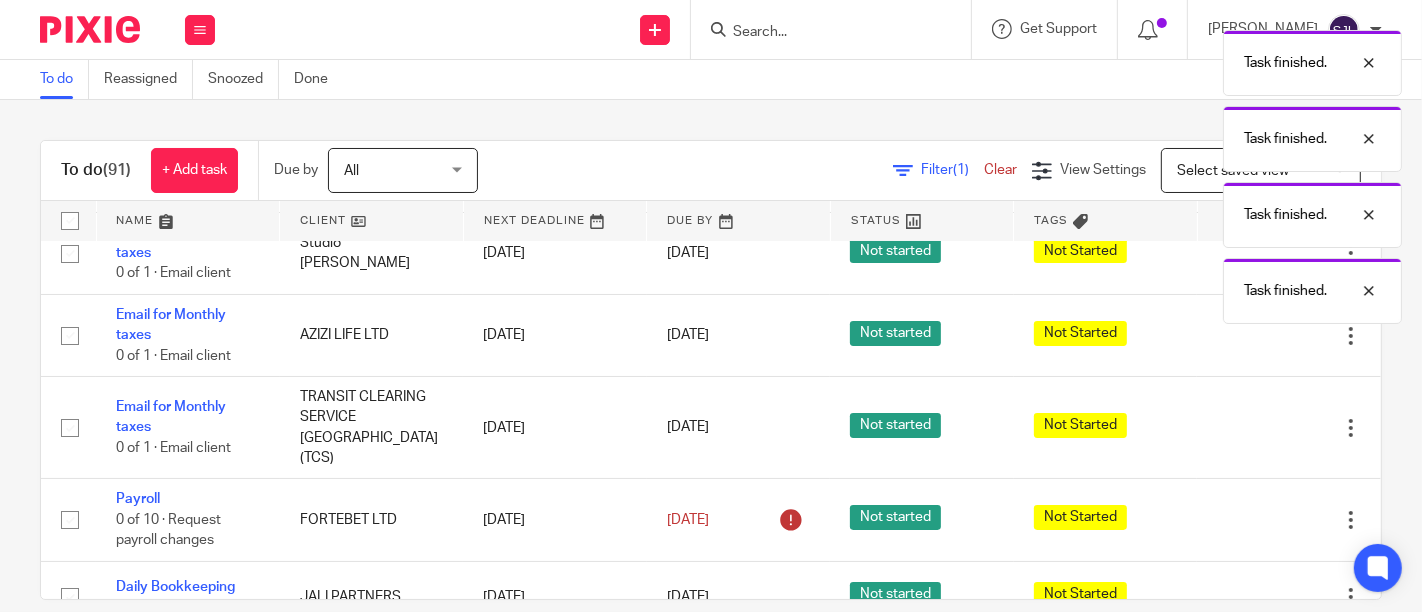 click at bounding box center [1251, 520] 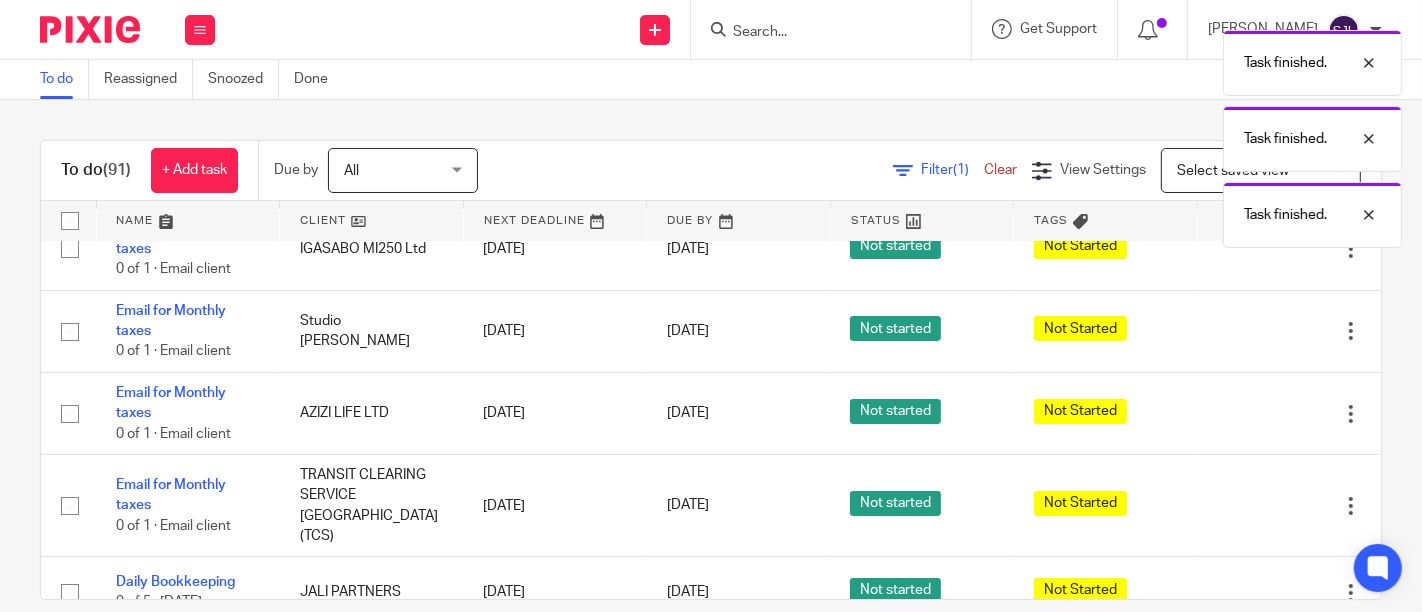 scroll, scrollTop: 0, scrollLeft: 0, axis: both 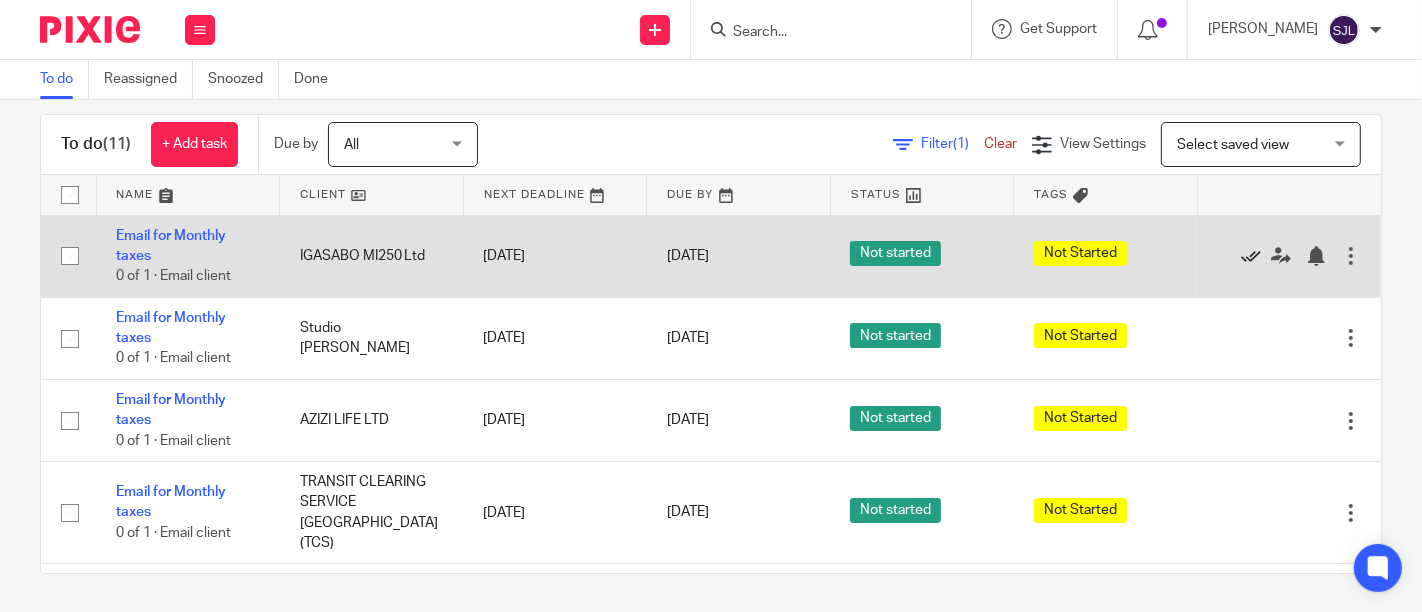 click at bounding box center (1251, 256) 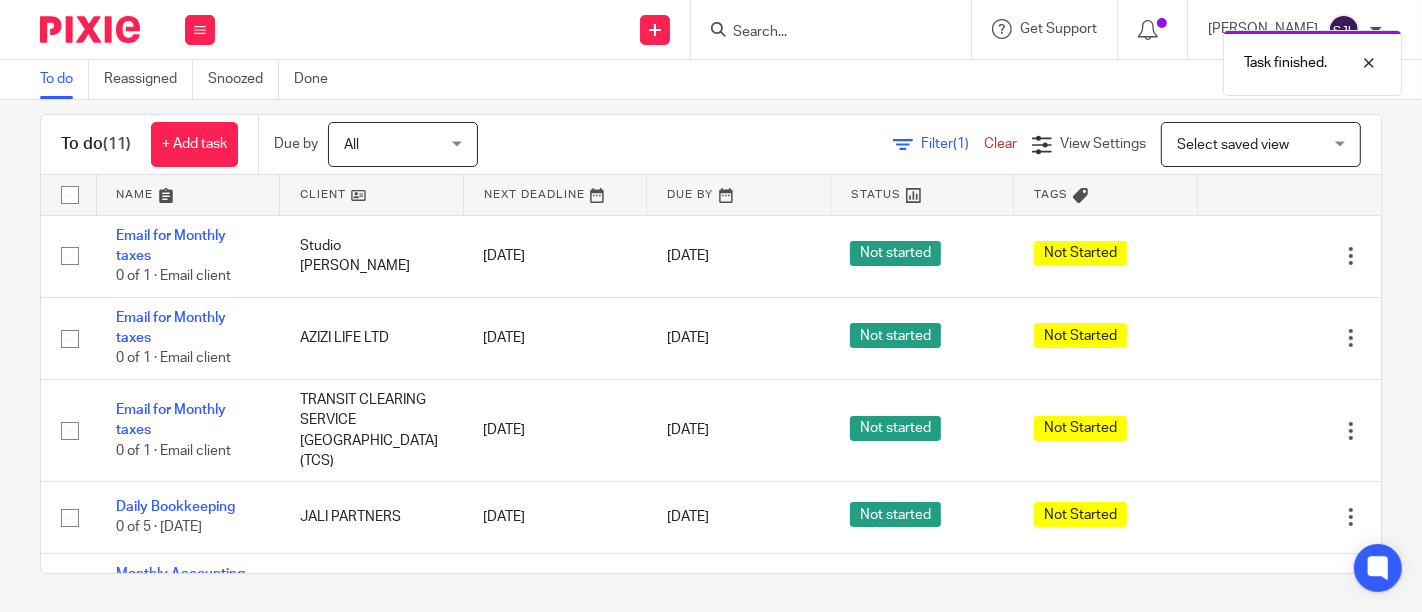 click at bounding box center (1251, 256) 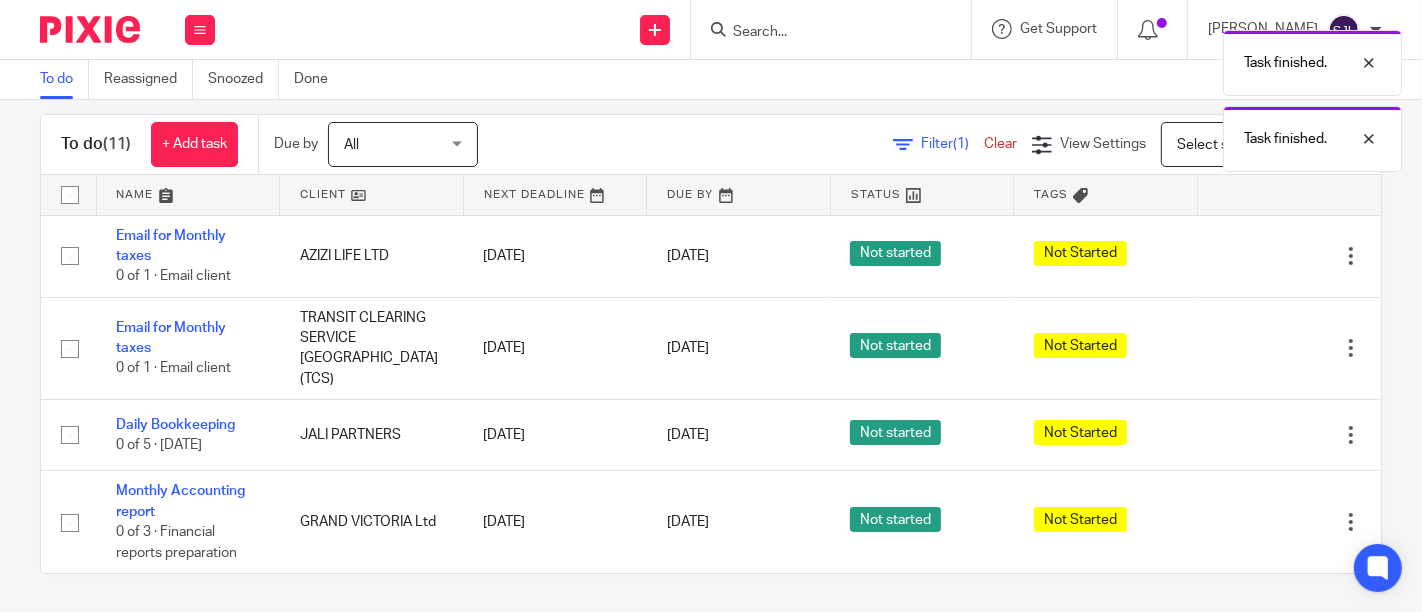 click at bounding box center (1251, 256) 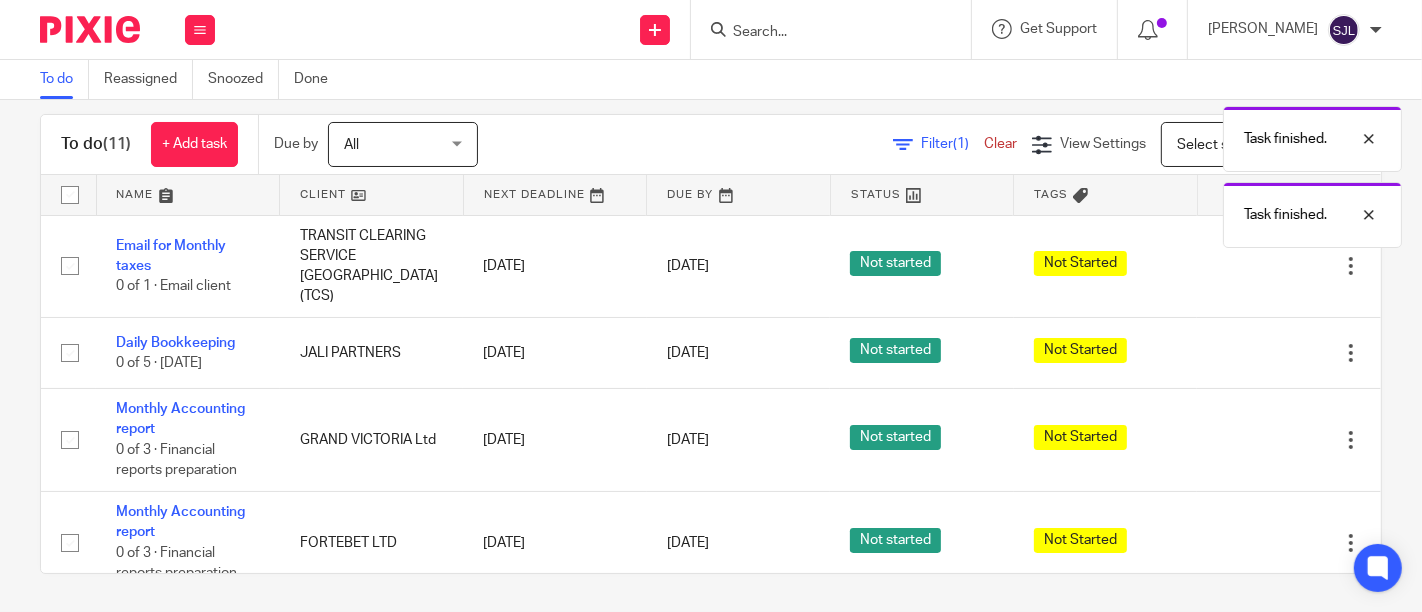 scroll, scrollTop: 328, scrollLeft: 0, axis: vertical 